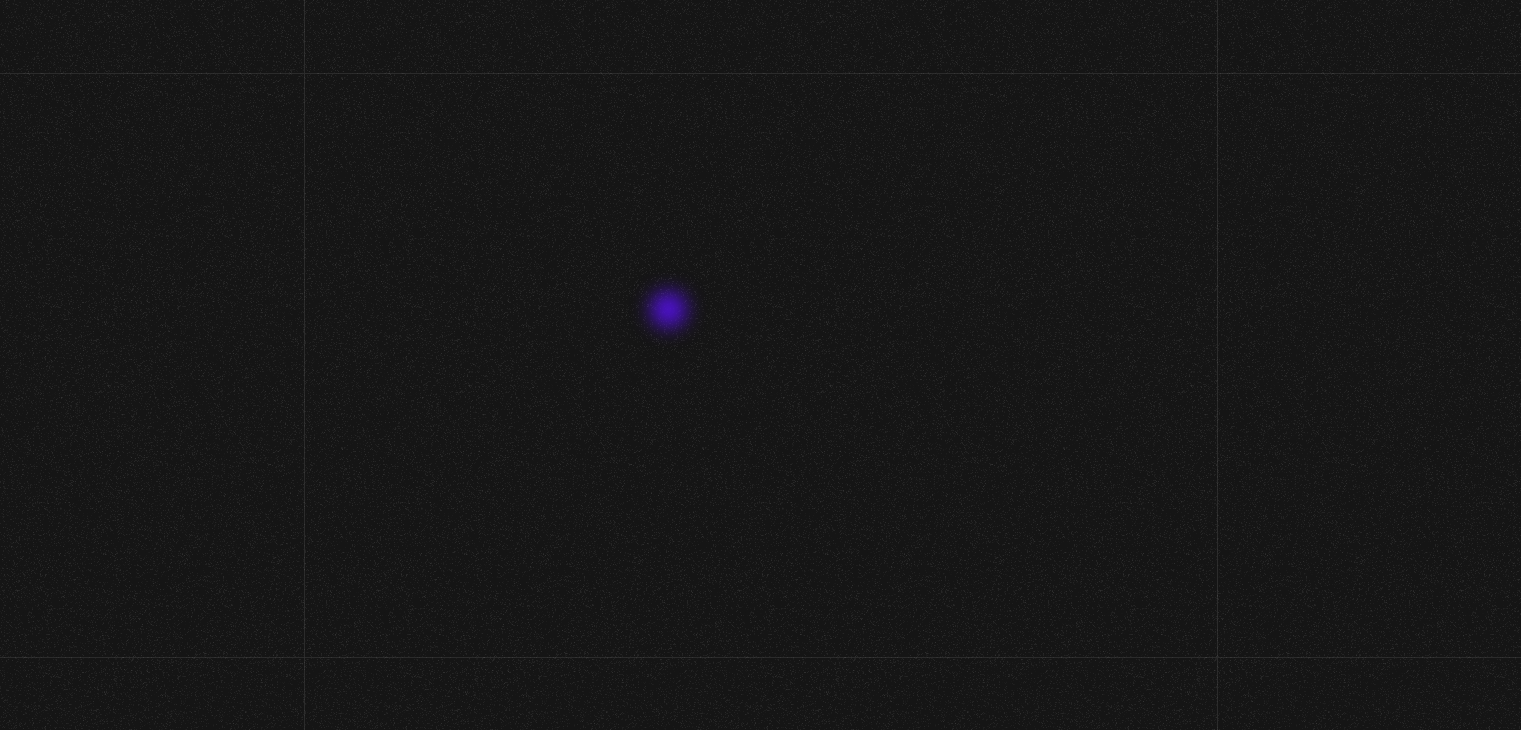 scroll, scrollTop: 0, scrollLeft: 0, axis: both 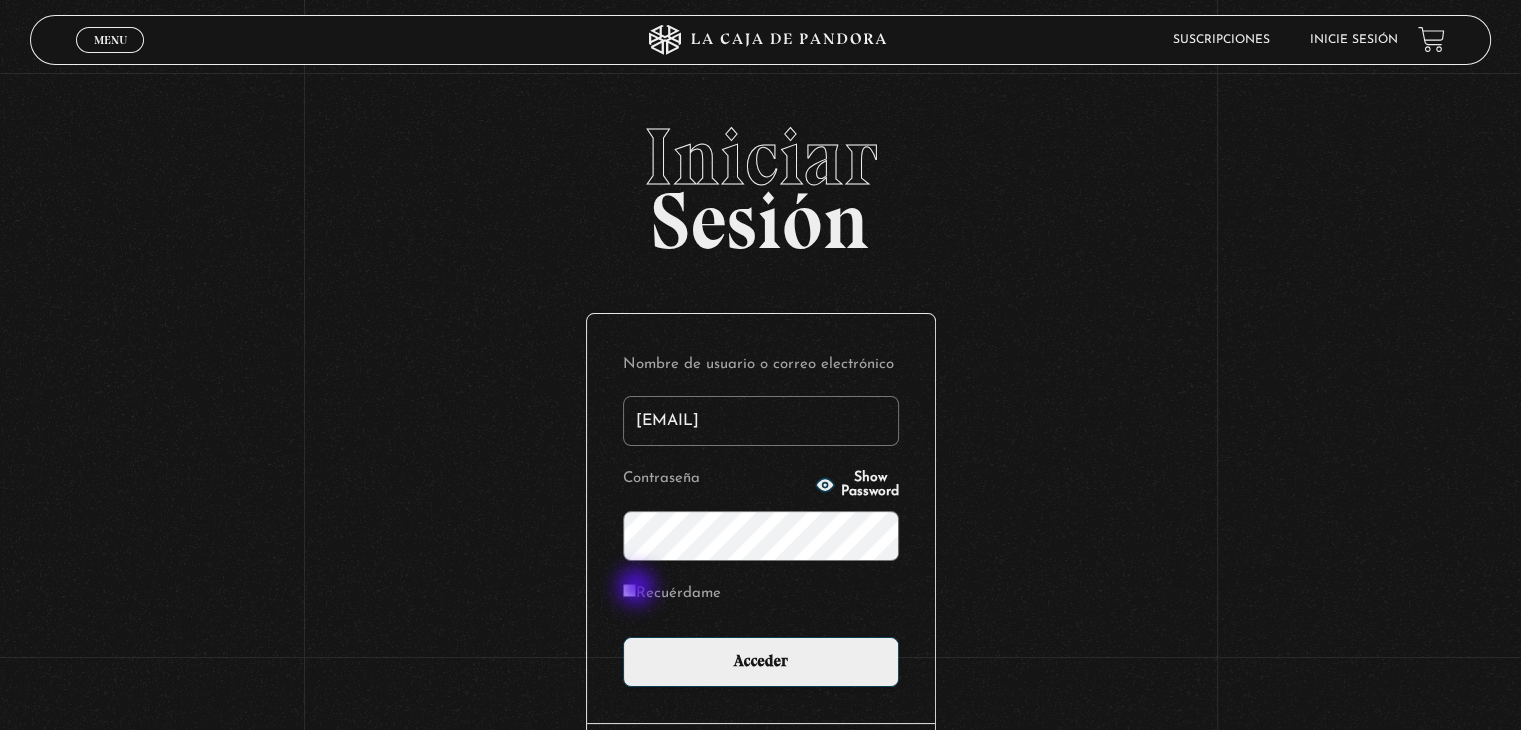 click on "Recuérdame" at bounding box center (629, 590) 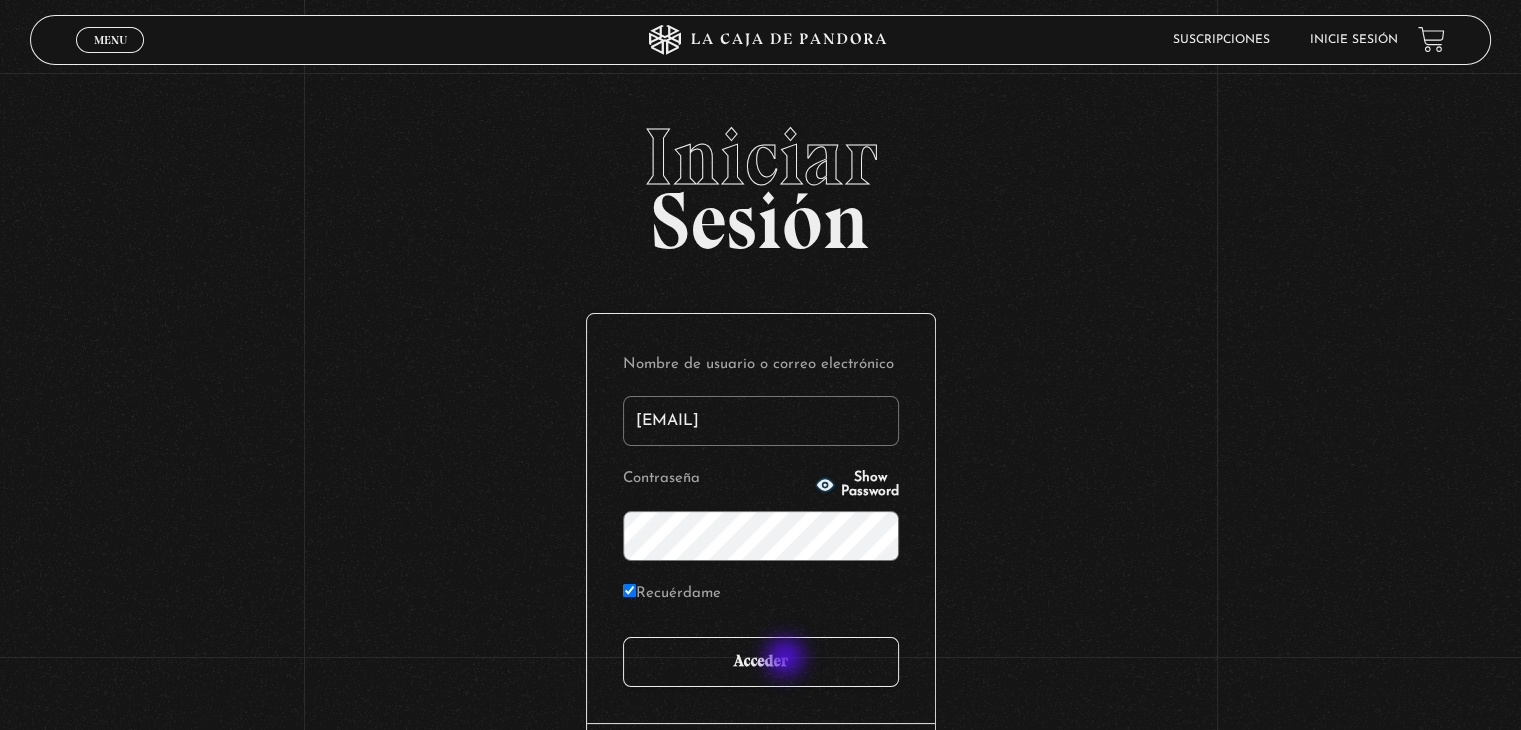 click on "Acceder" at bounding box center (761, 662) 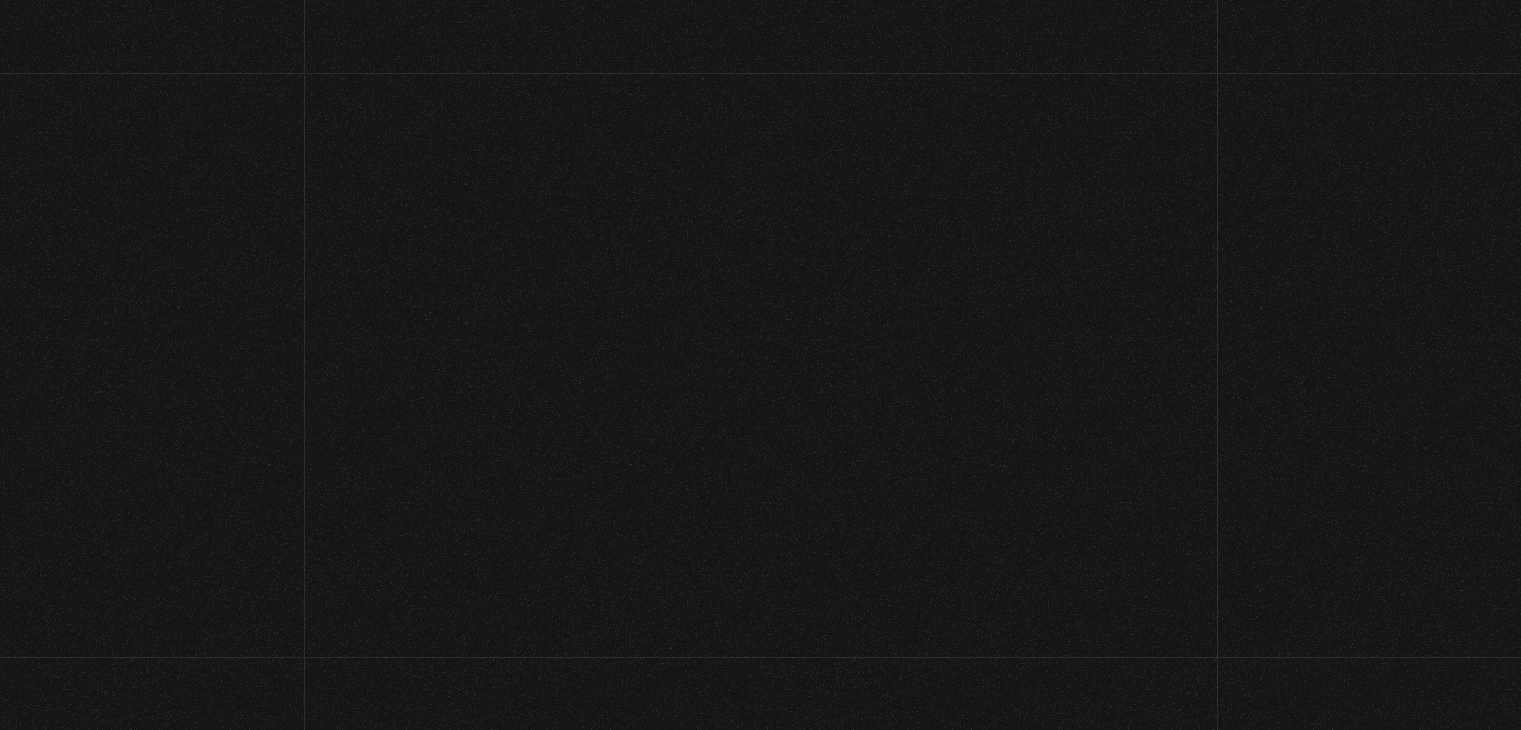 scroll, scrollTop: 0, scrollLeft: 0, axis: both 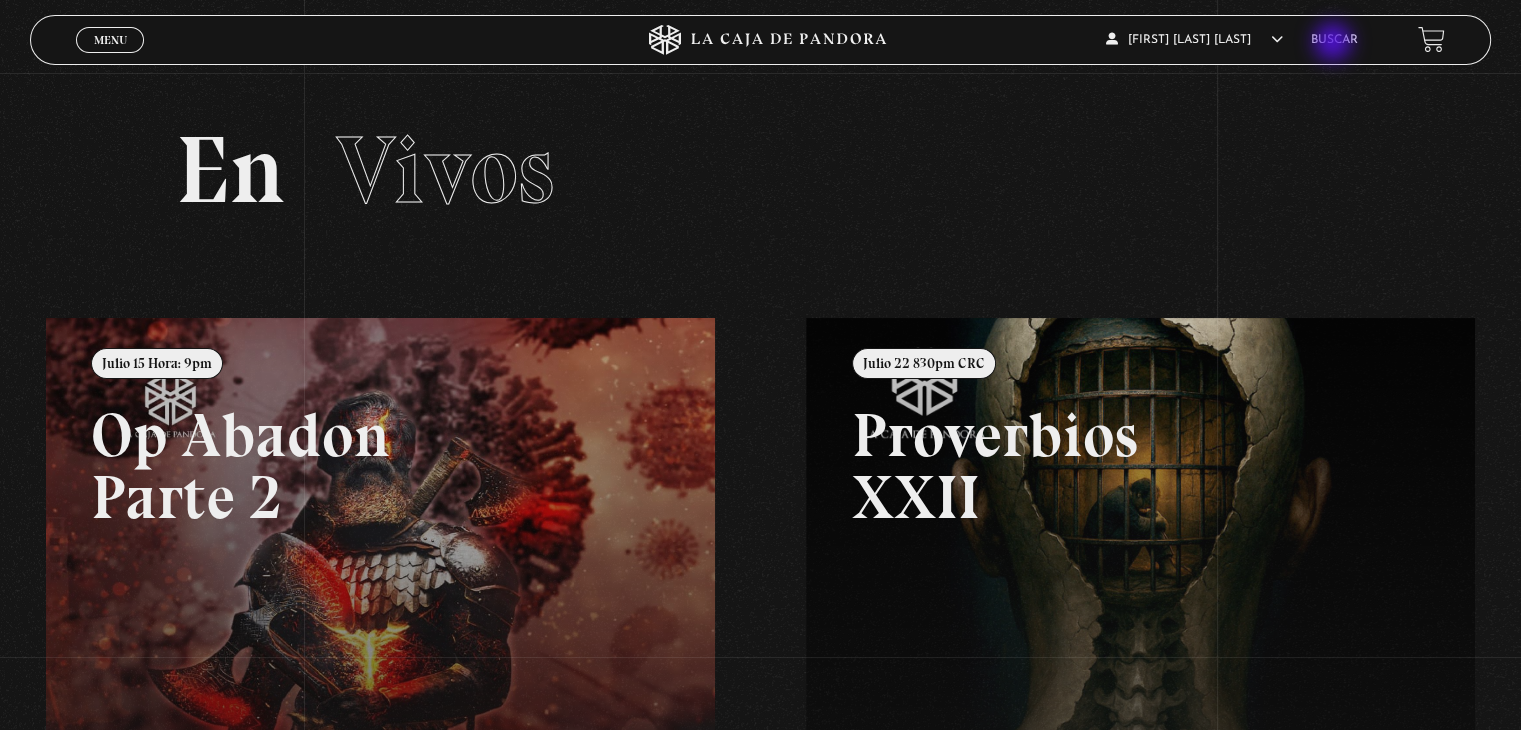 click on "Buscar" at bounding box center (1334, 40) 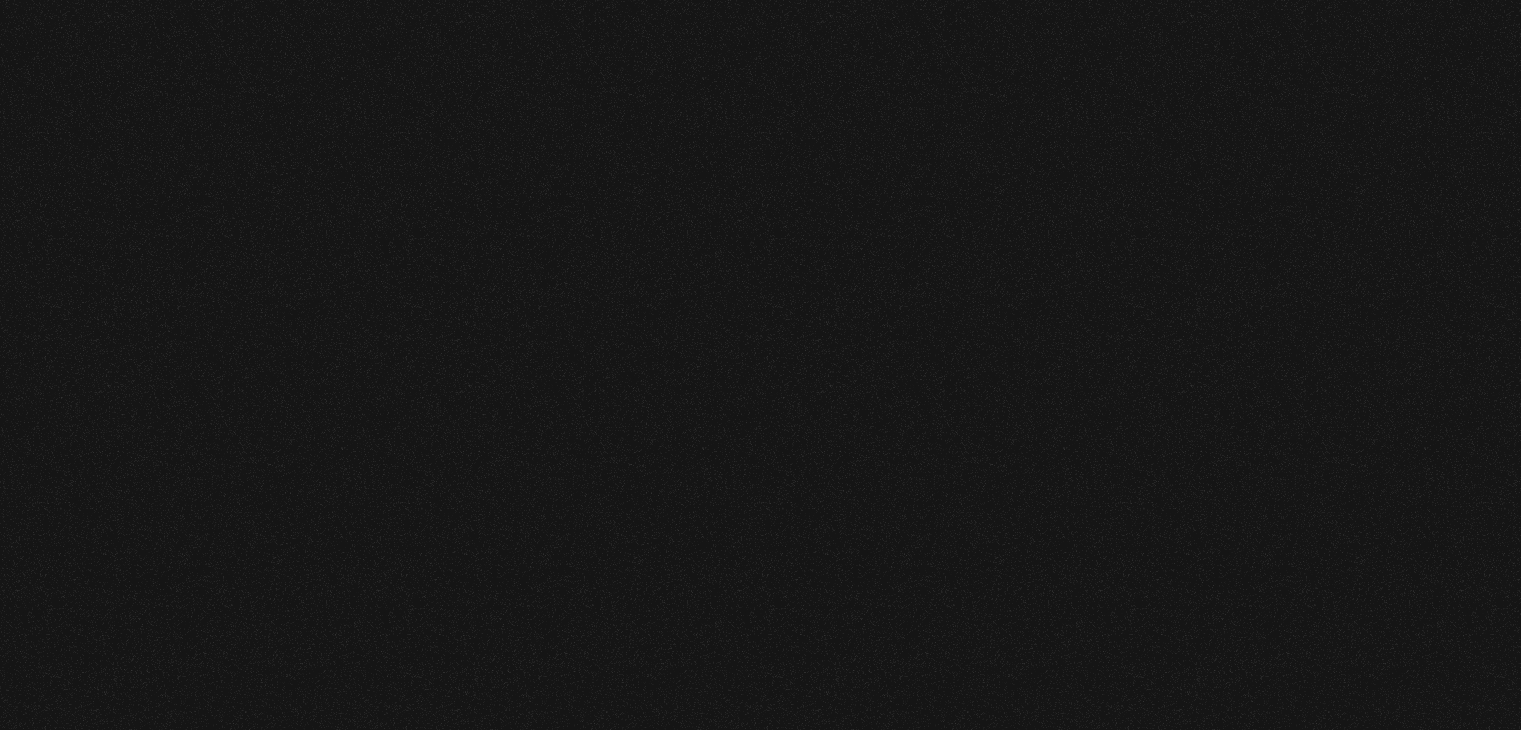 scroll, scrollTop: 0, scrollLeft: 0, axis: both 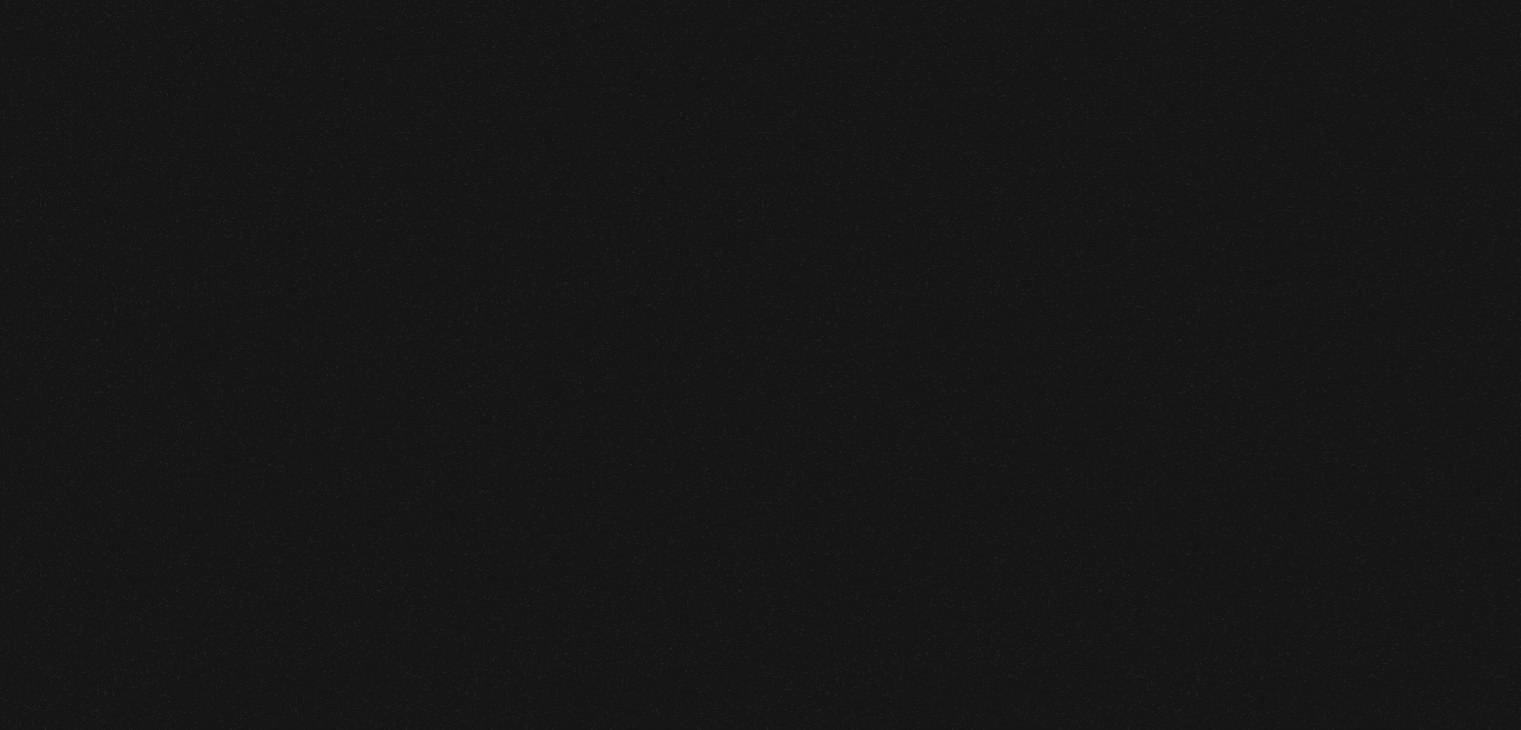 click on "Buscar" at bounding box center [1295, 40] 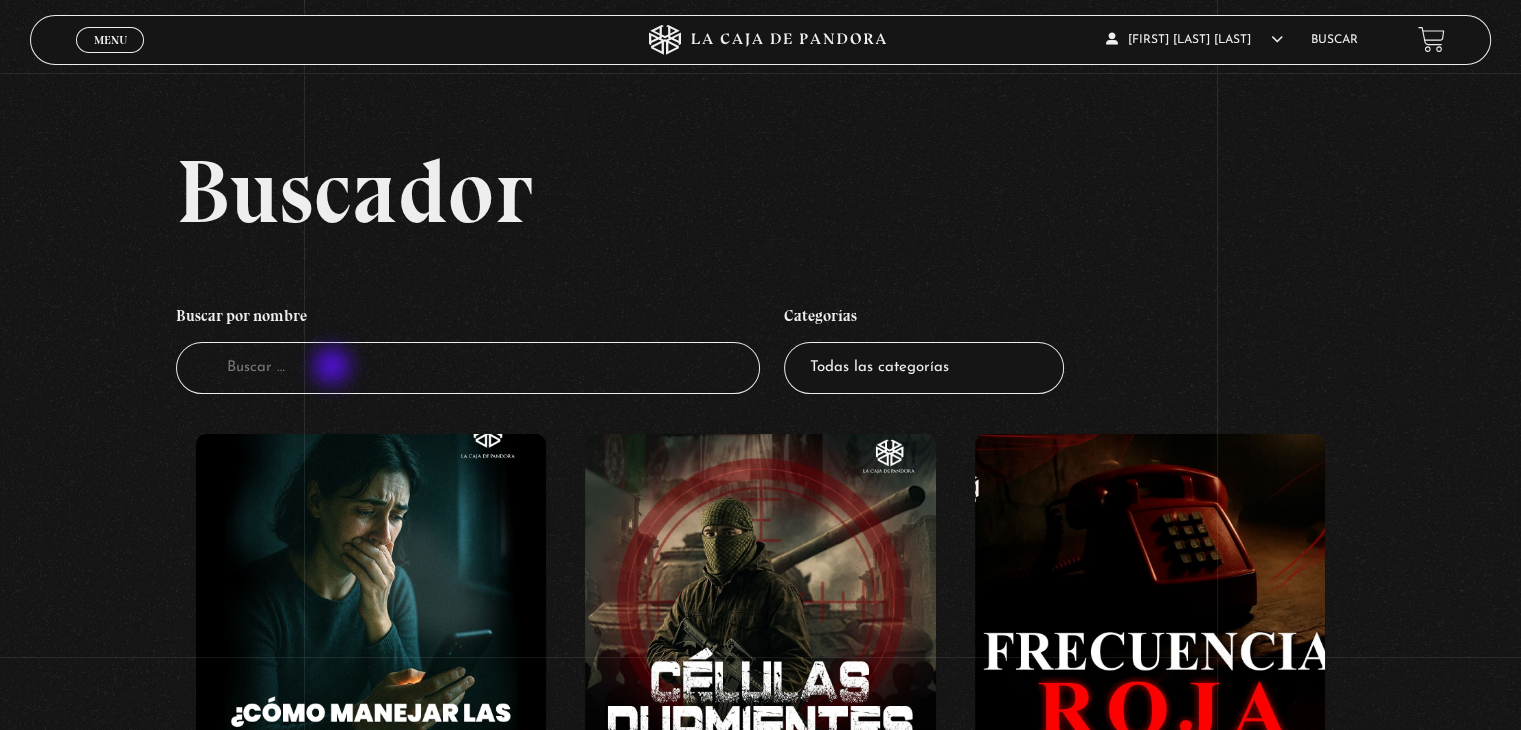 click on "Buscador" at bounding box center [468, 368] 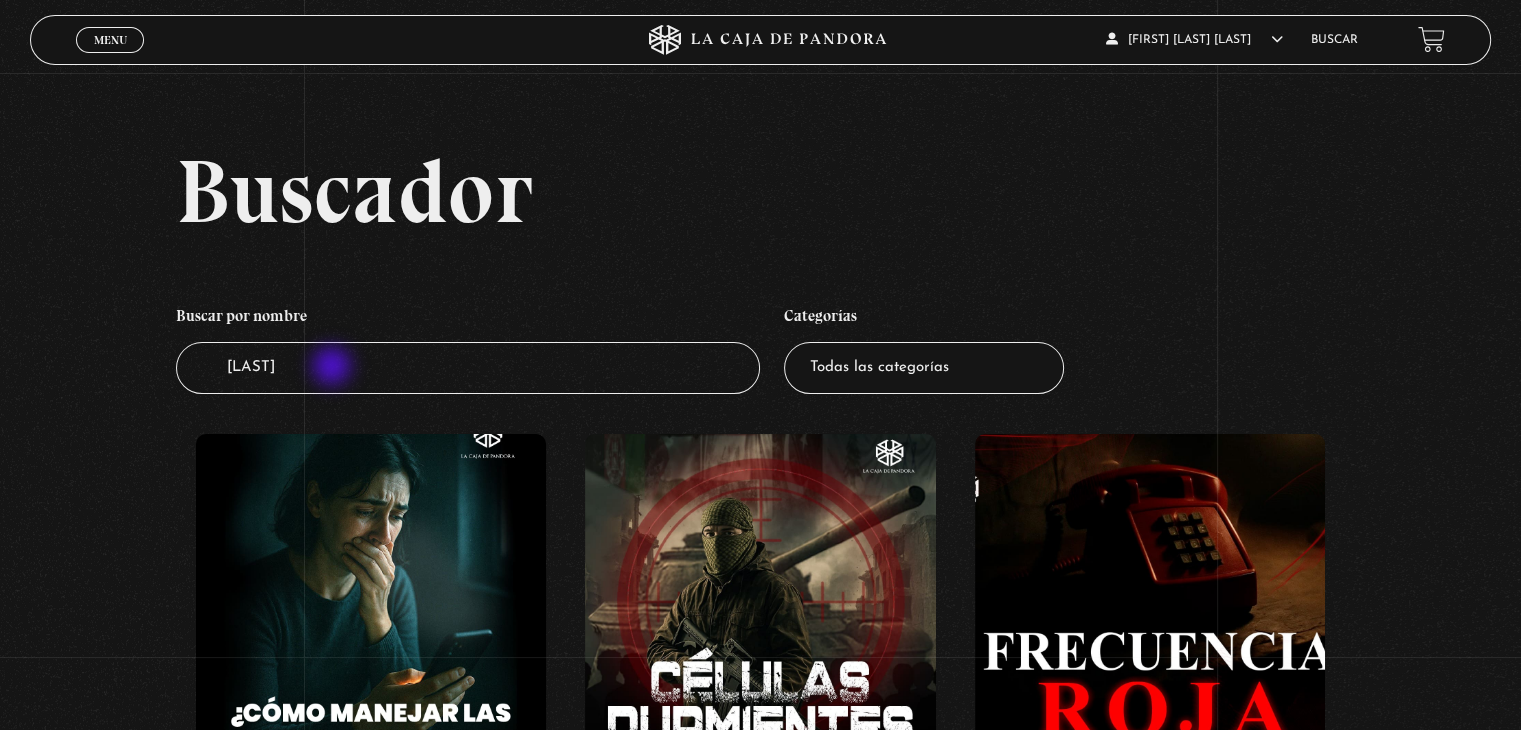type on "[LAST]" 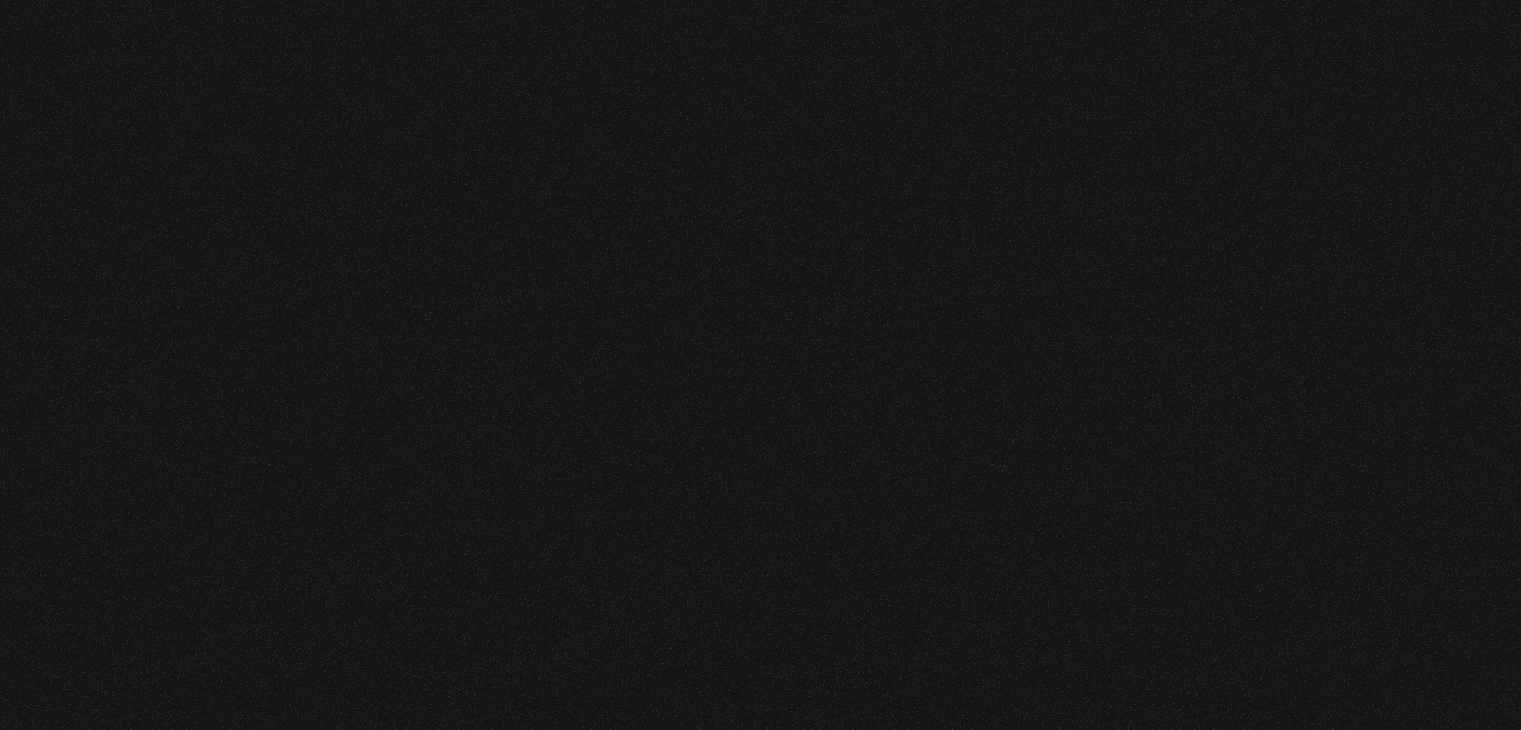 scroll, scrollTop: 307, scrollLeft: 0, axis: vertical 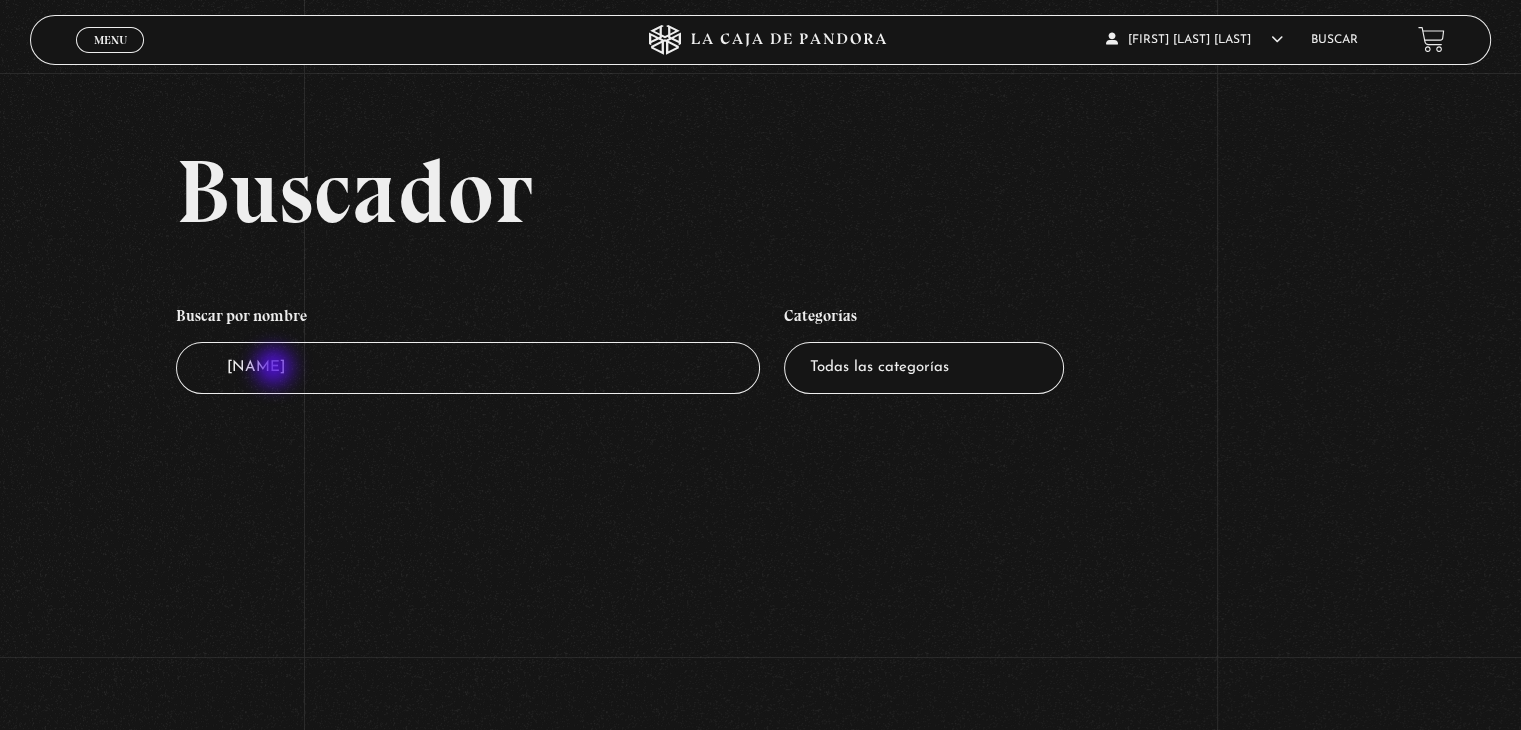 click on "[LAST]" at bounding box center [468, 368] 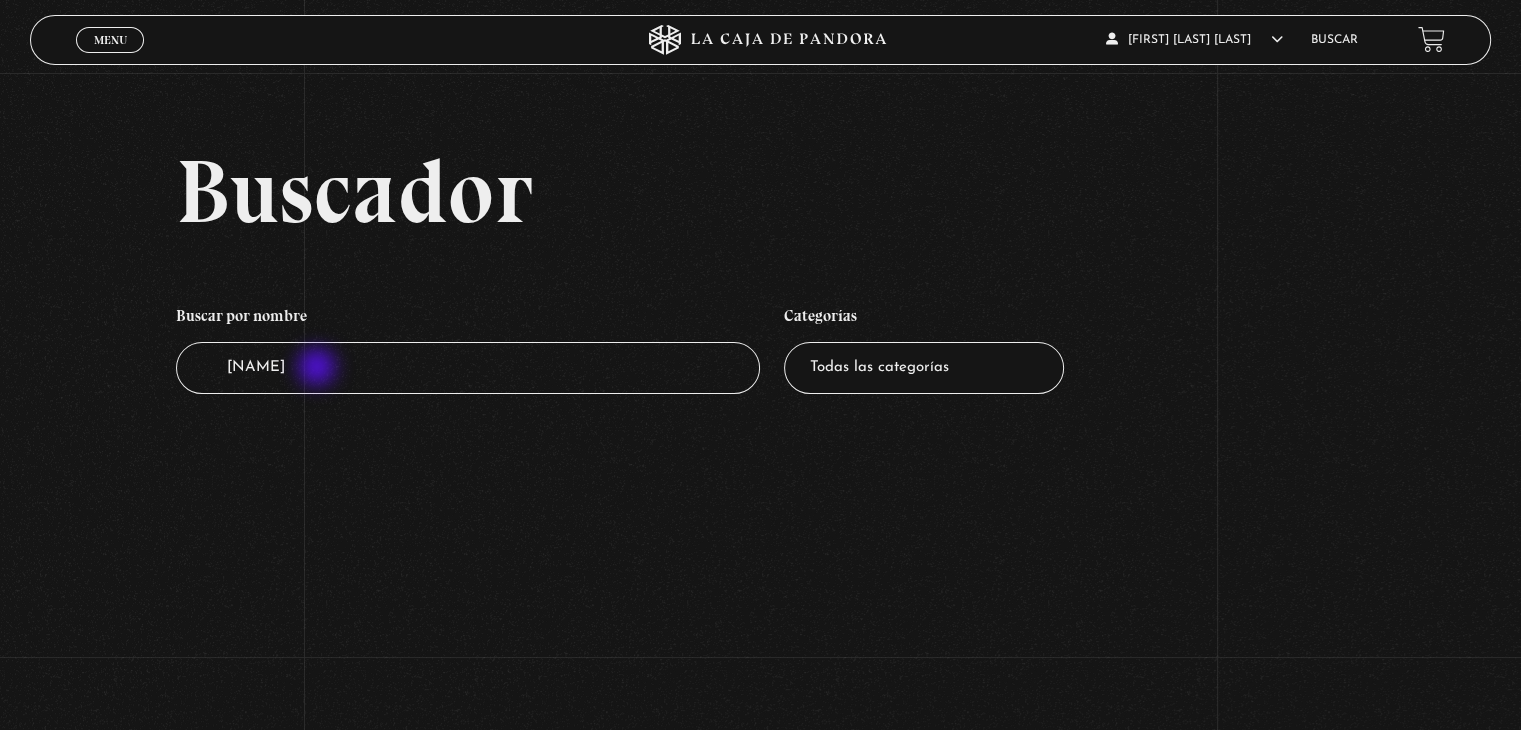 click on "[LAST]" at bounding box center (468, 368) 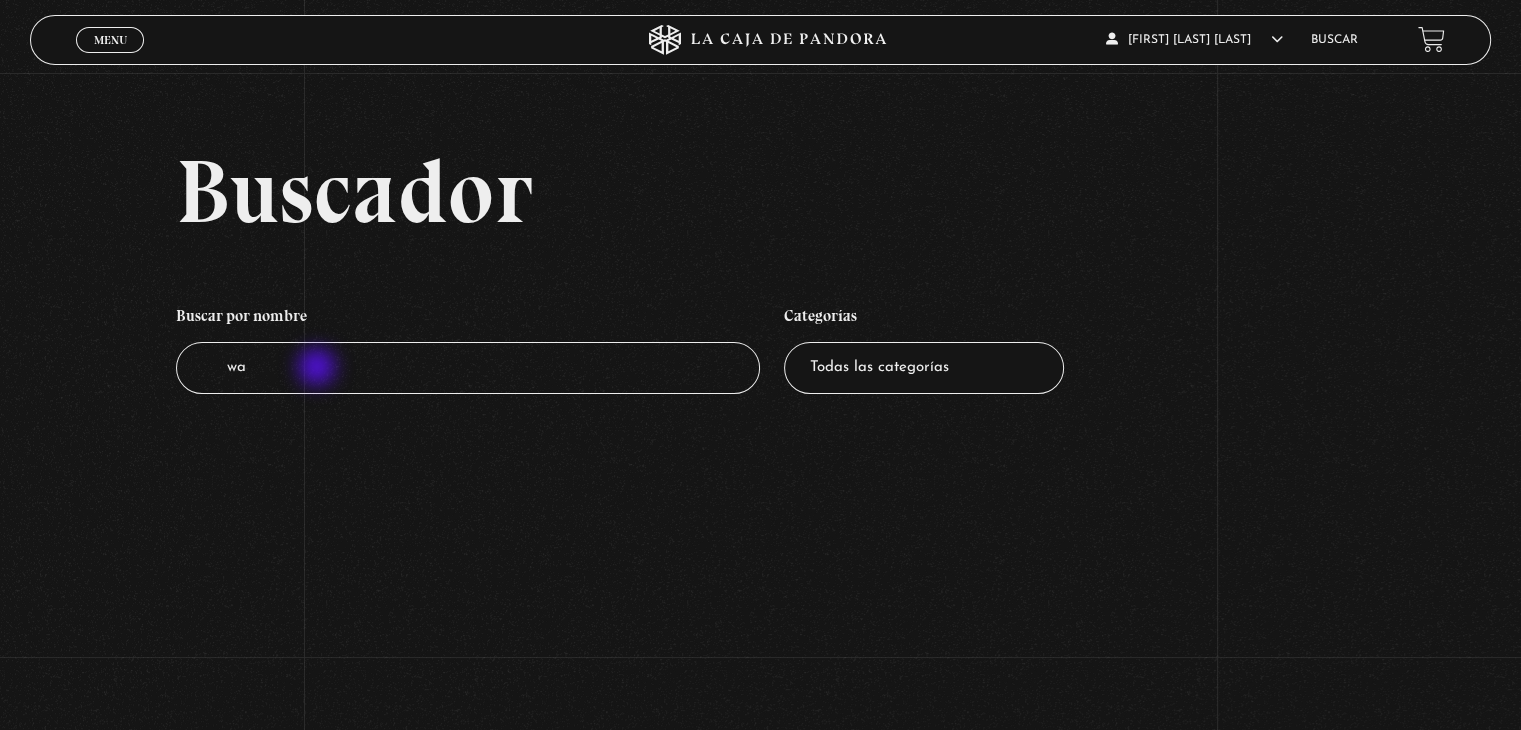 type on "w" 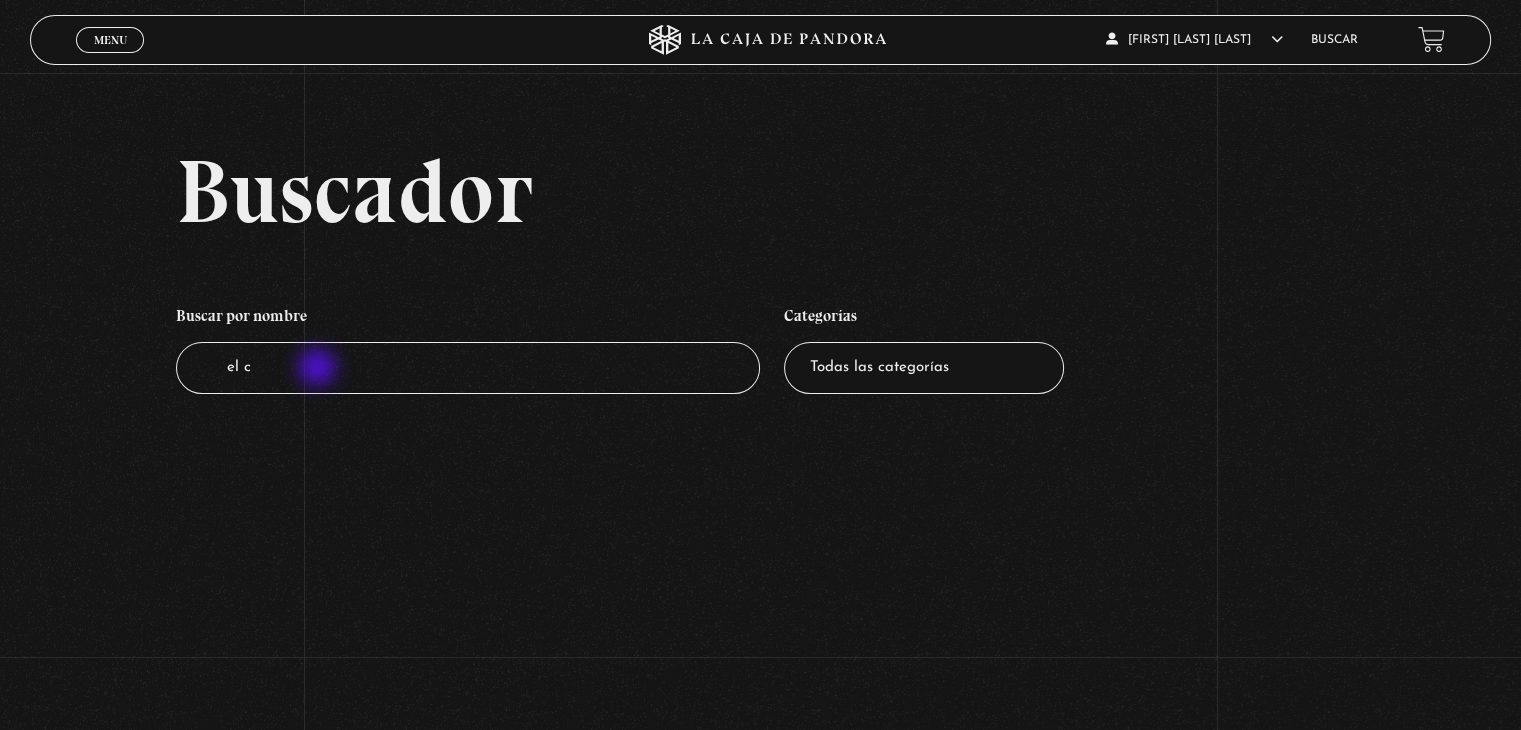 type on "el co" 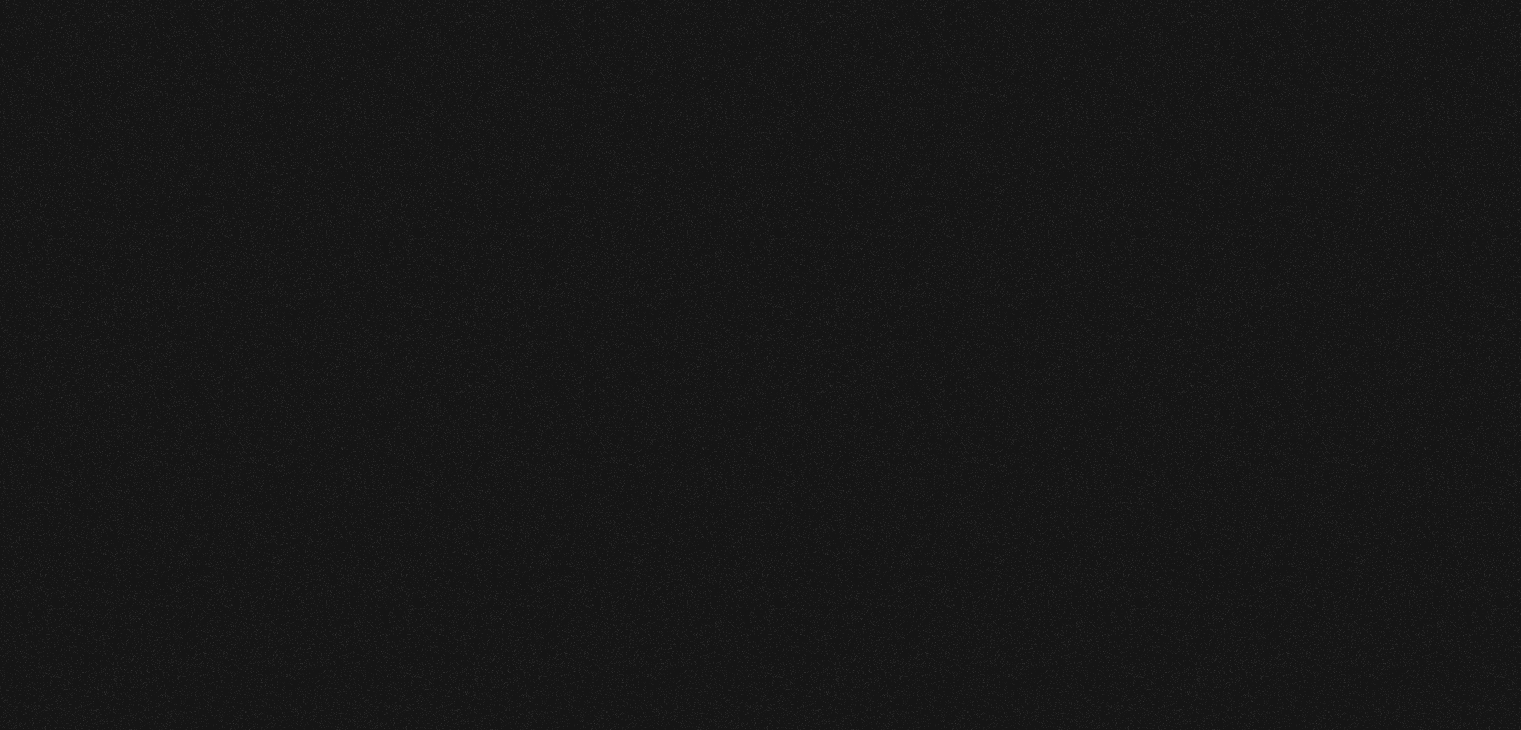 scroll, scrollTop: 0, scrollLeft: 0, axis: both 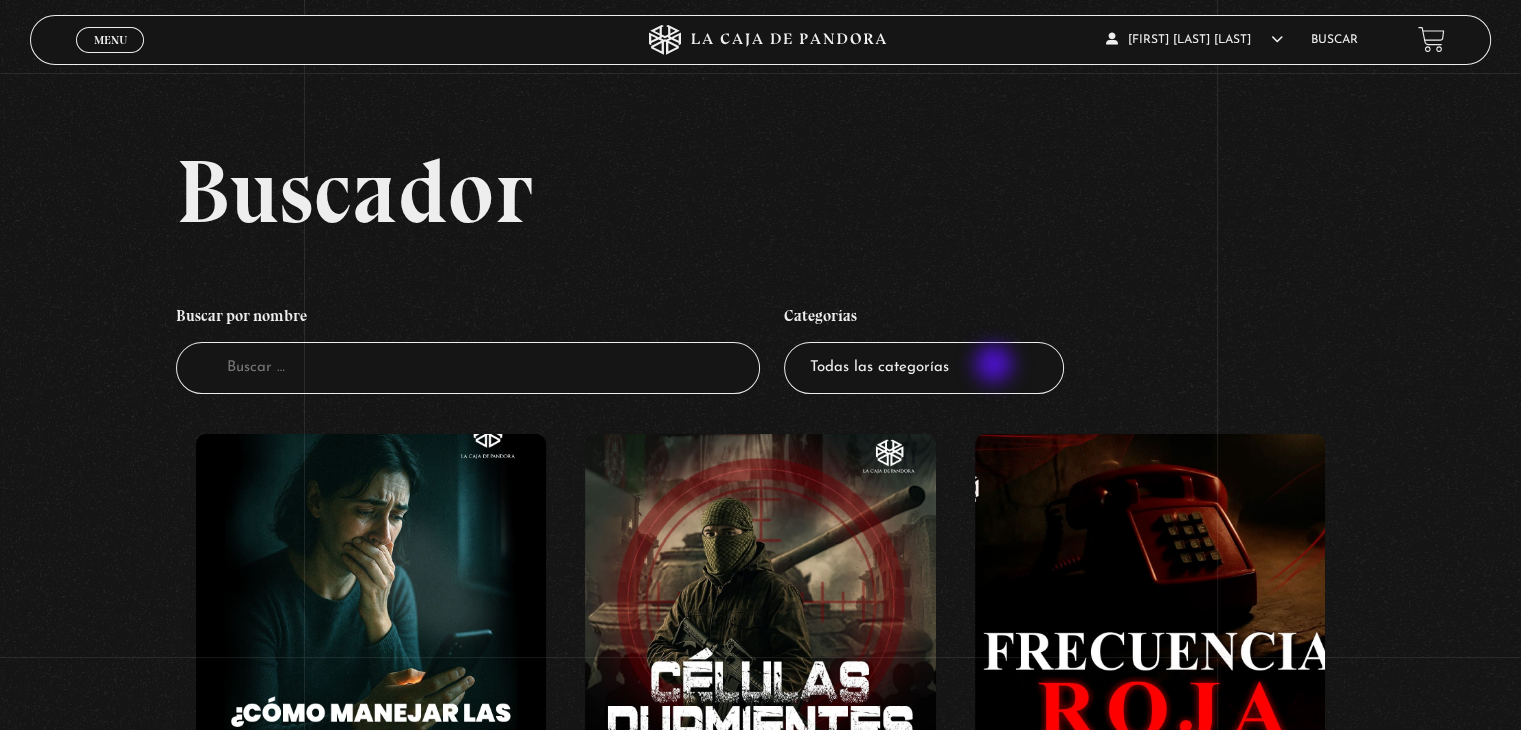 click on "Todas las categorías
11:11 Humanitario  (1)
Amo los Lunes  (2)
Análisis de series y películas  (22)
Asesinos Seriales  (2)
Centinelas  (113)
Charlas  (8)
Entrevistas  (7)
Hacktivismo  (5)
Mercado  (1)
Mundo Espiritual  (20)
Nuevo Orden Mundial NWO  (80)
Pandora Bio  (24)
Pandora Prepper  (23)
Pandora Tour  (3)
Paranormal  (11)
Pastelería  (1)
Peligros en la web  (4)
Regulares  (1)
Teorías de Conspiración  (7)" at bounding box center (924, 368) 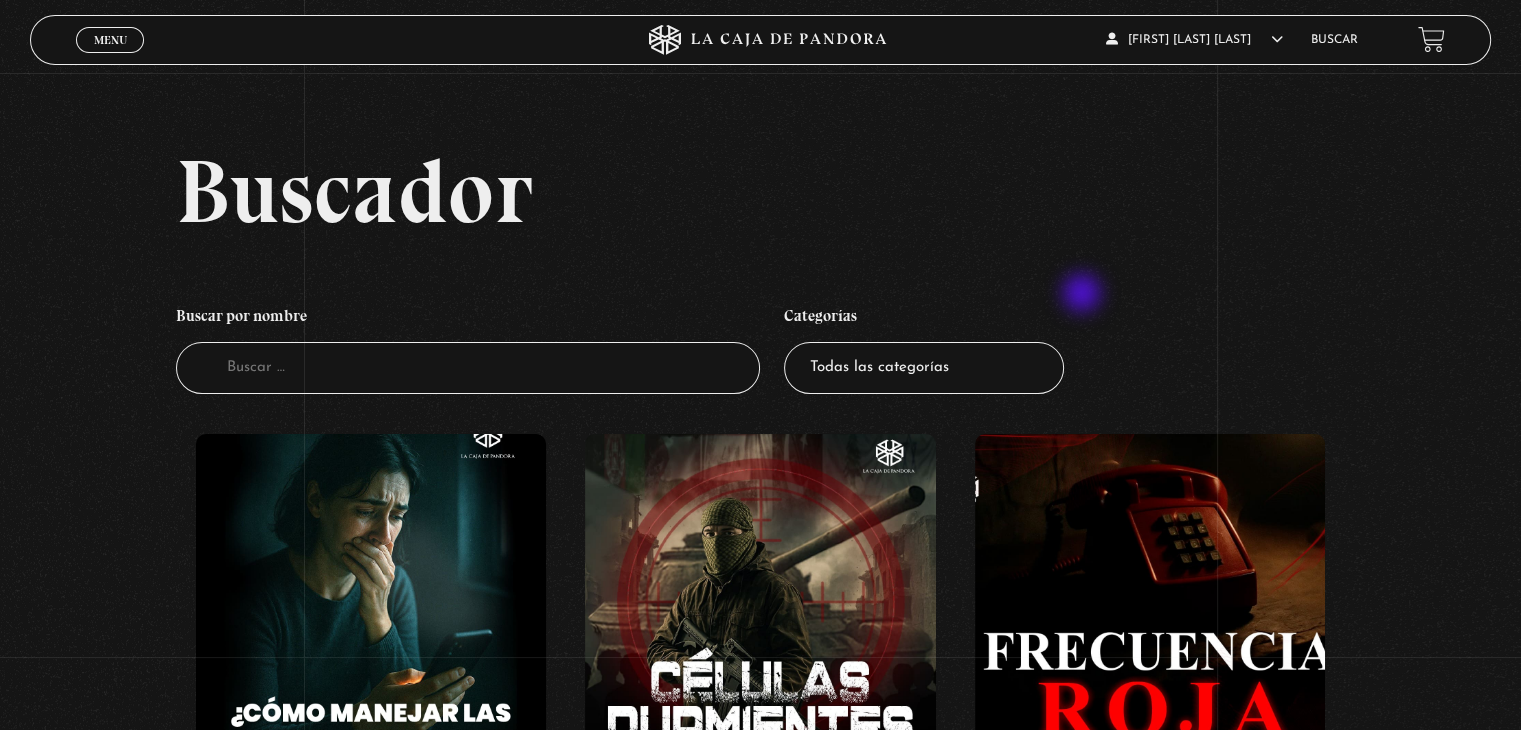 select on "series-y-peliculas" 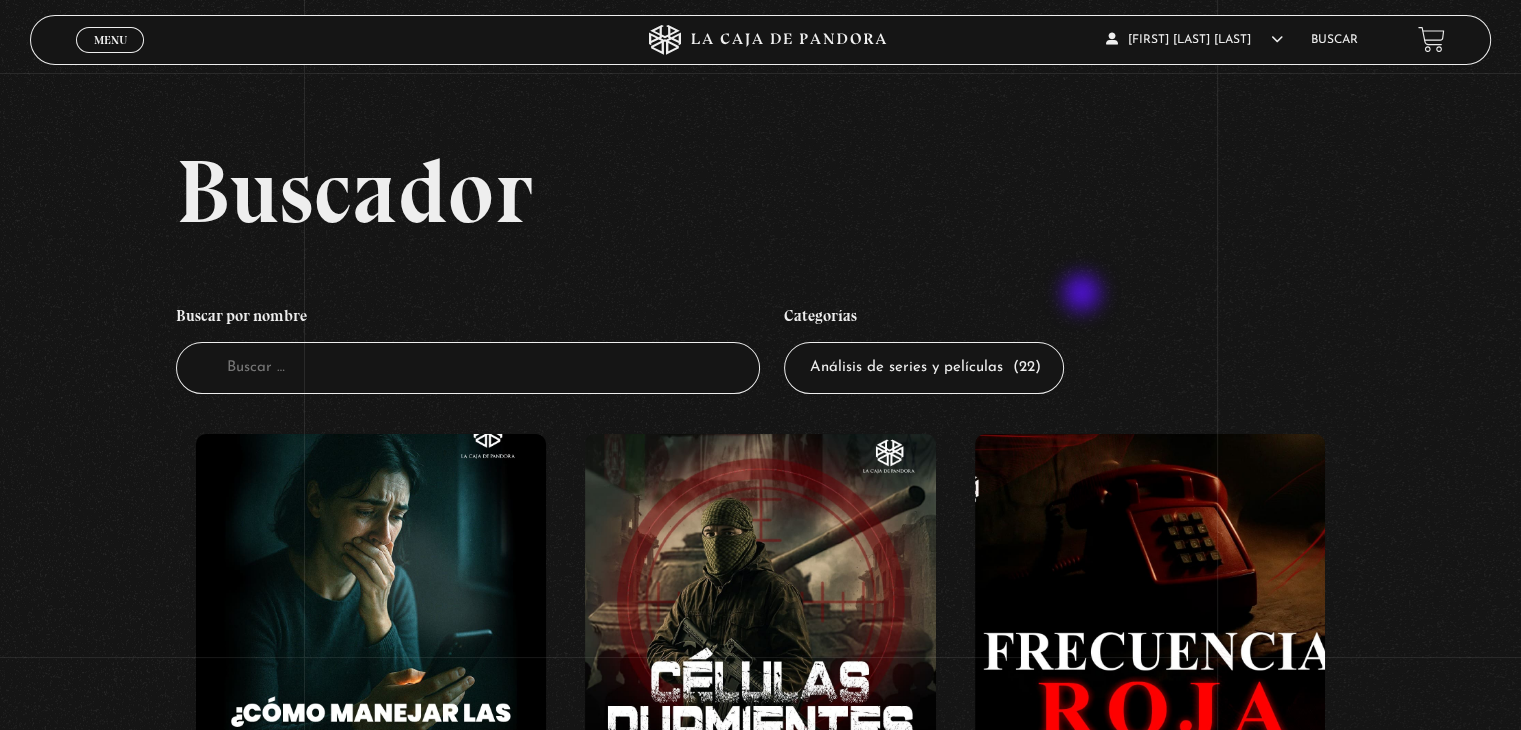 click on "Todas las categorías
11:11 Humanitario  (1)
Amo los Lunes  (2)
Análisis de series y películas  (22)
Asesinos Seriales  (2)
Centinelas  (113)
Charlas  (8)
Entrevistas  (7)
Hacktivismo  (5)
Mercado  (1)
Mundo Espiritual  (20)
Nuevo Orden Mundial NWO  (80)
Pandora Bio  (24)
Pandora Prepper  (23)
Pandora Tour  (3)
Paranormal  (11)
Pastelería  (1)
Peligros en la web  (4)
Regulares  (1)
Teorías de Conspiración  (7)" at bounding box center [924, 368] 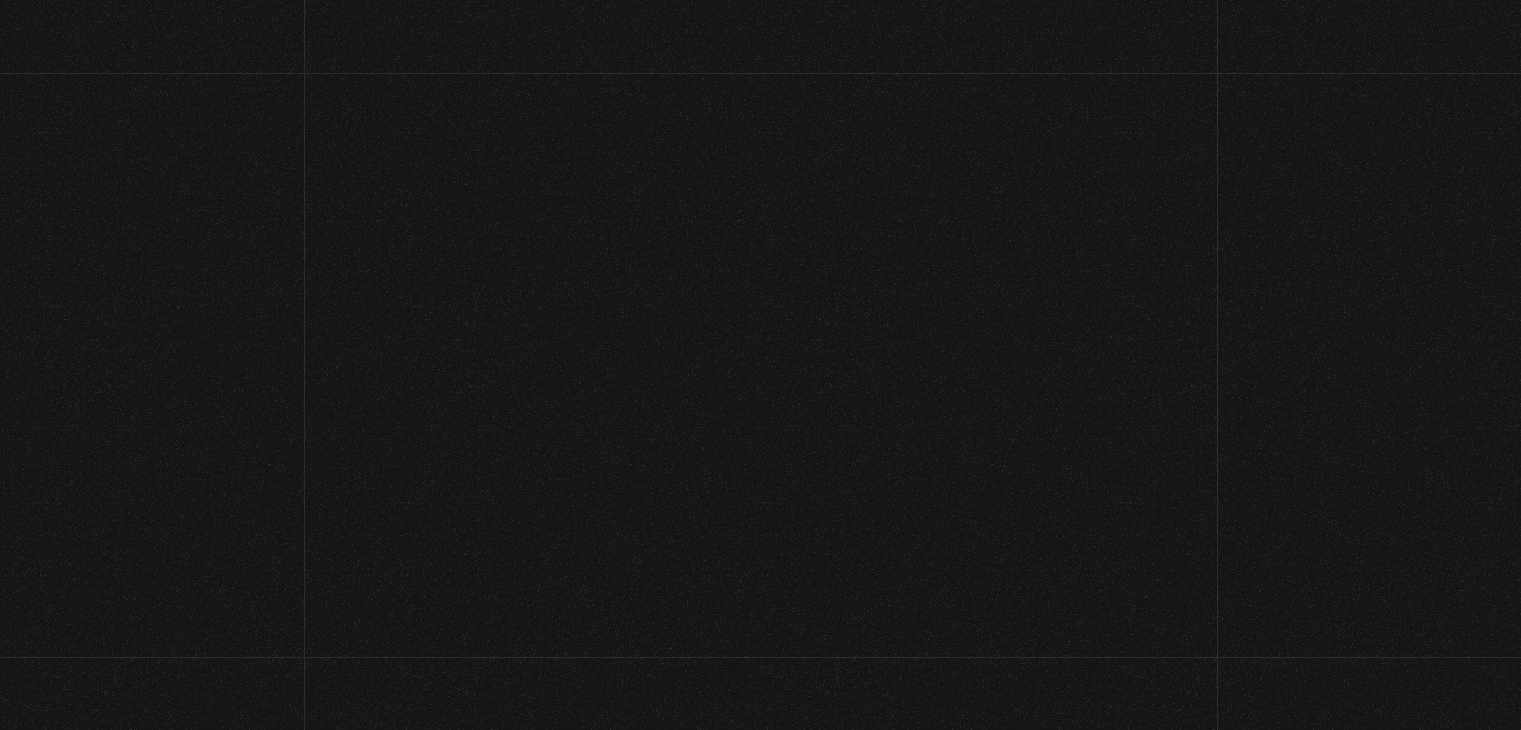 scroll, scrollTop: 0, scrollLeft: 0, axis: both 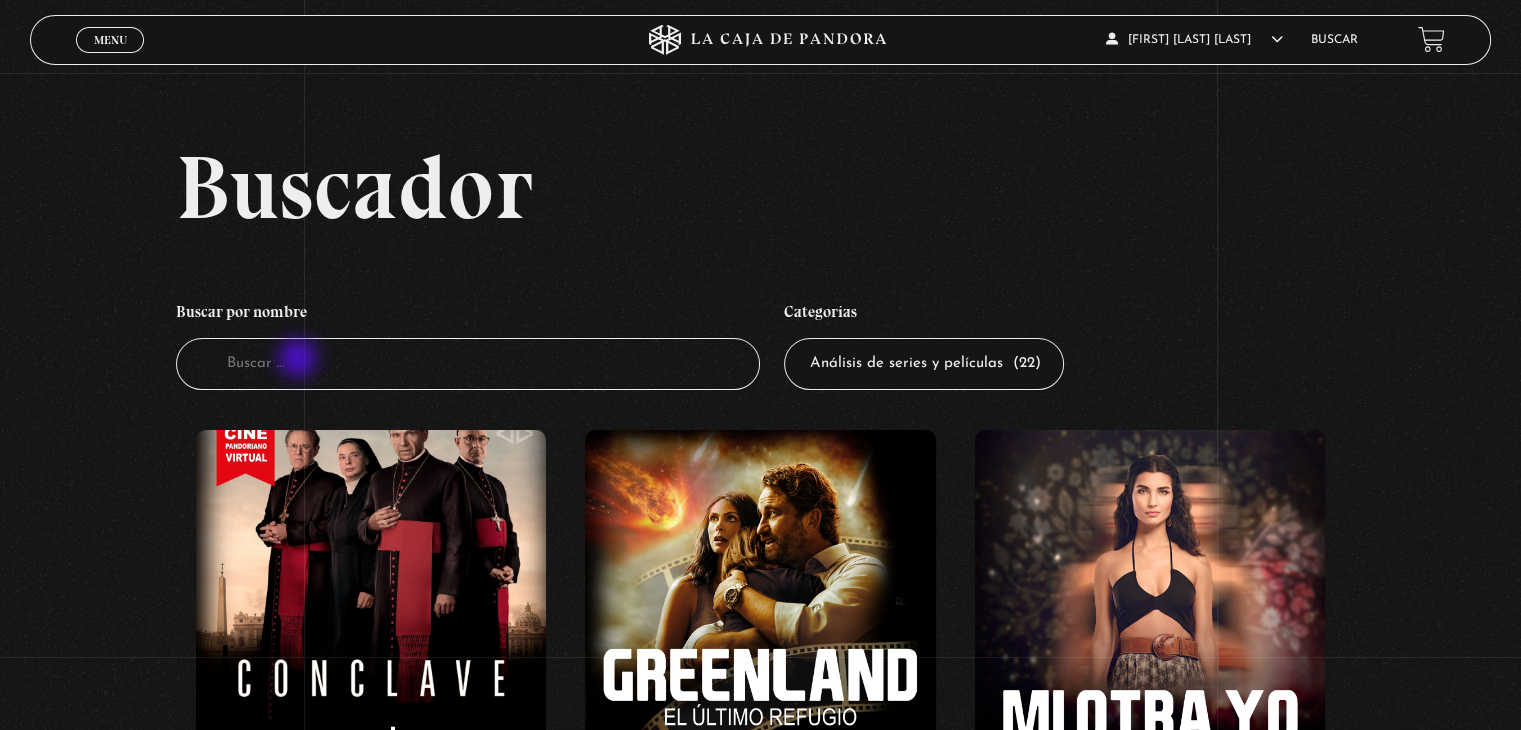click on "Buscador" at bounding box center [468, 364] 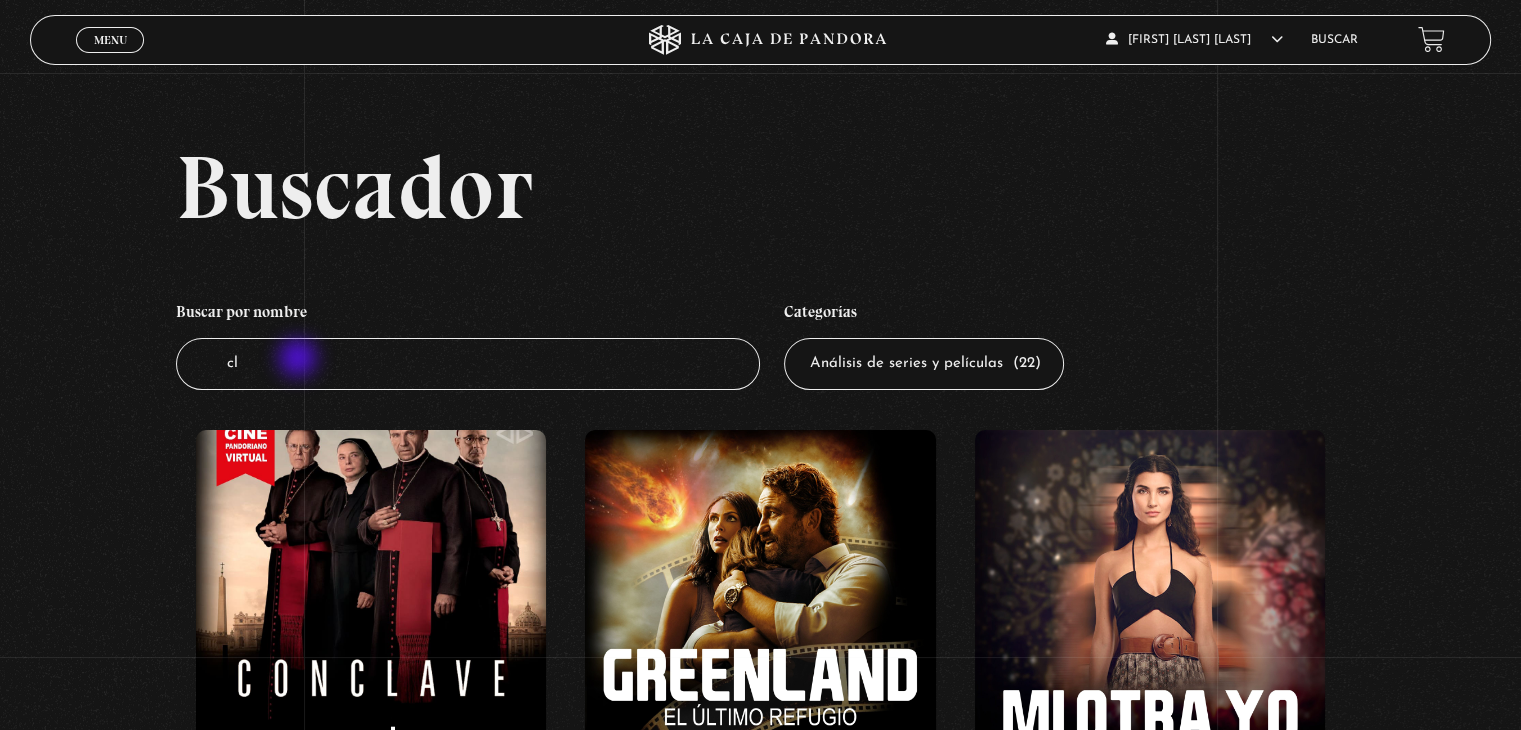type on "c" 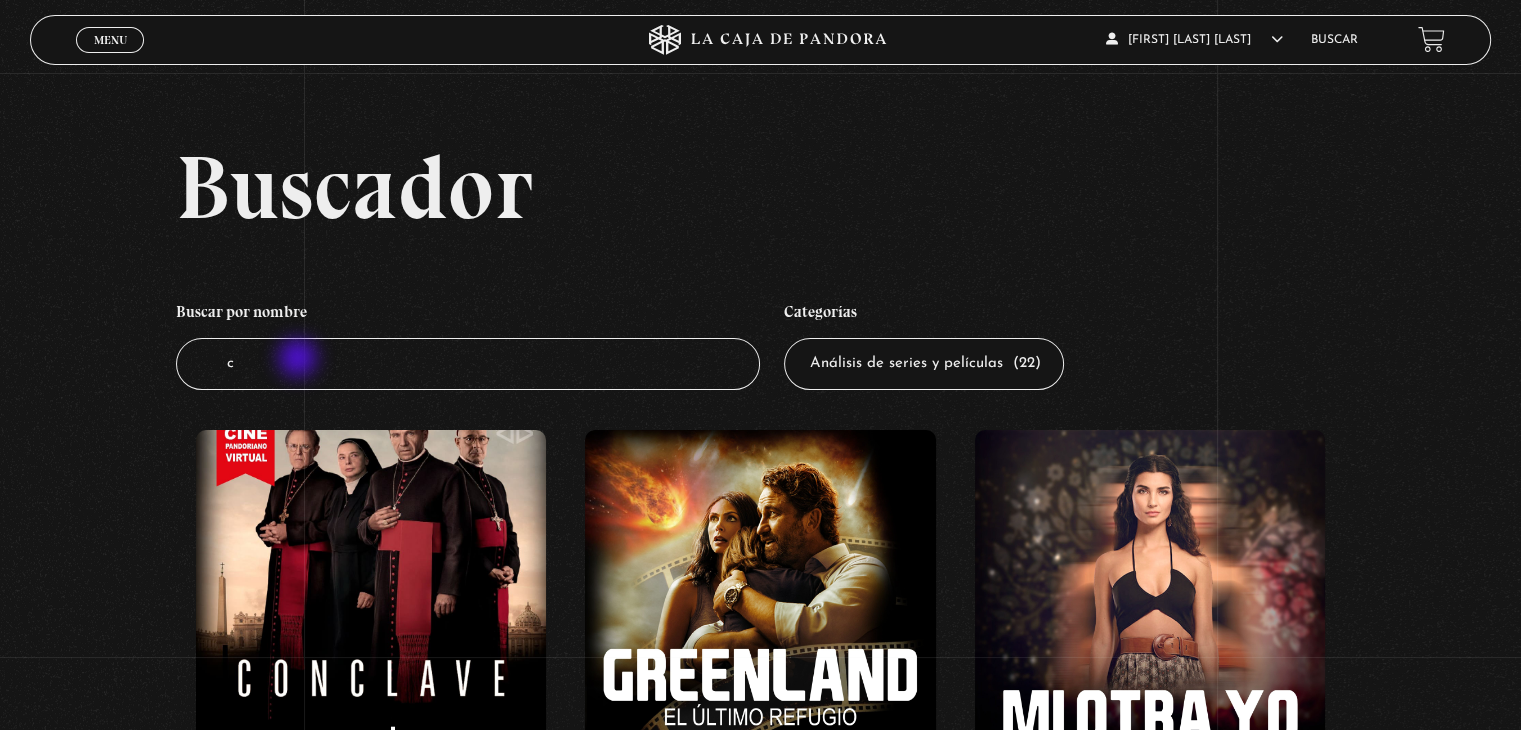 type 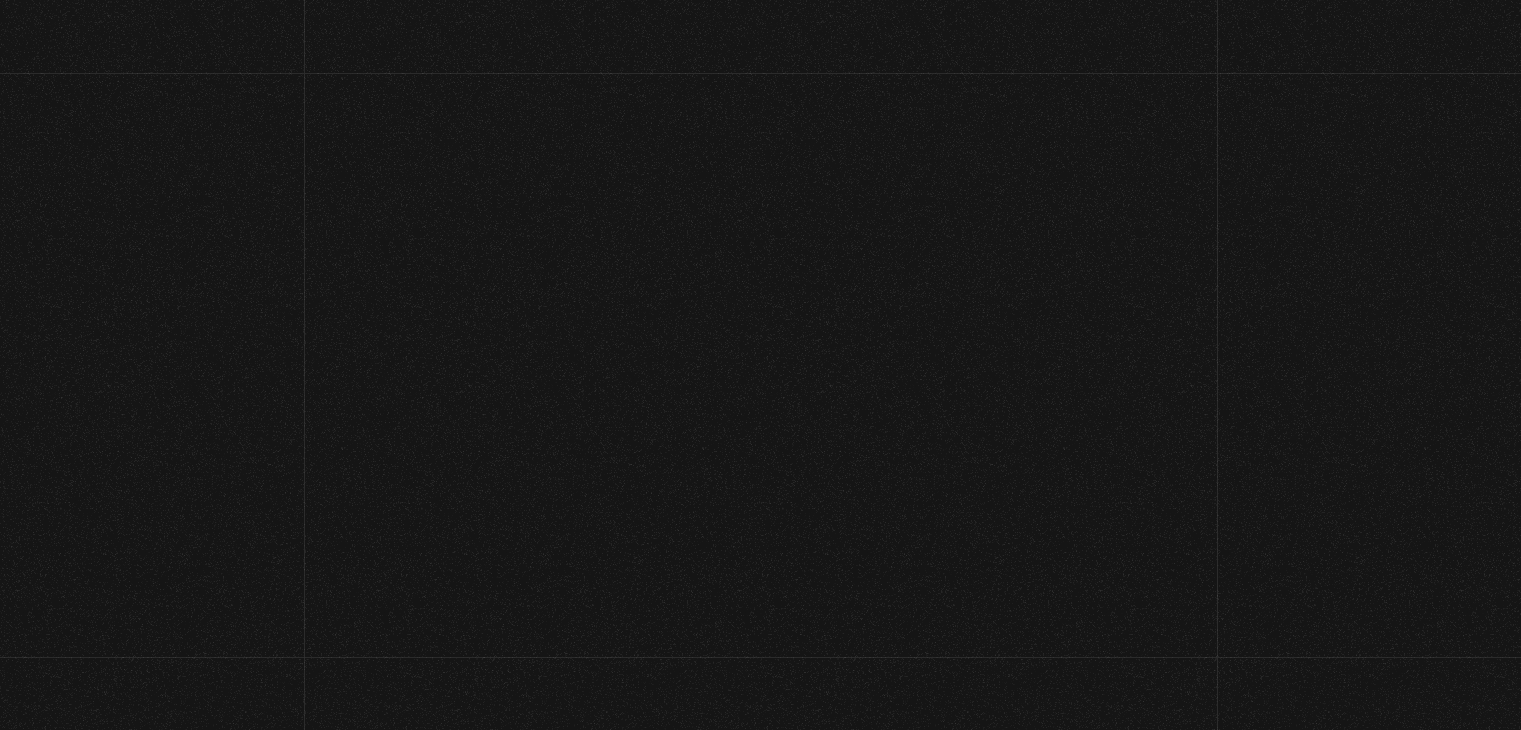 scroll, scrollTop: 0, scrollLeft: 0, axis: both 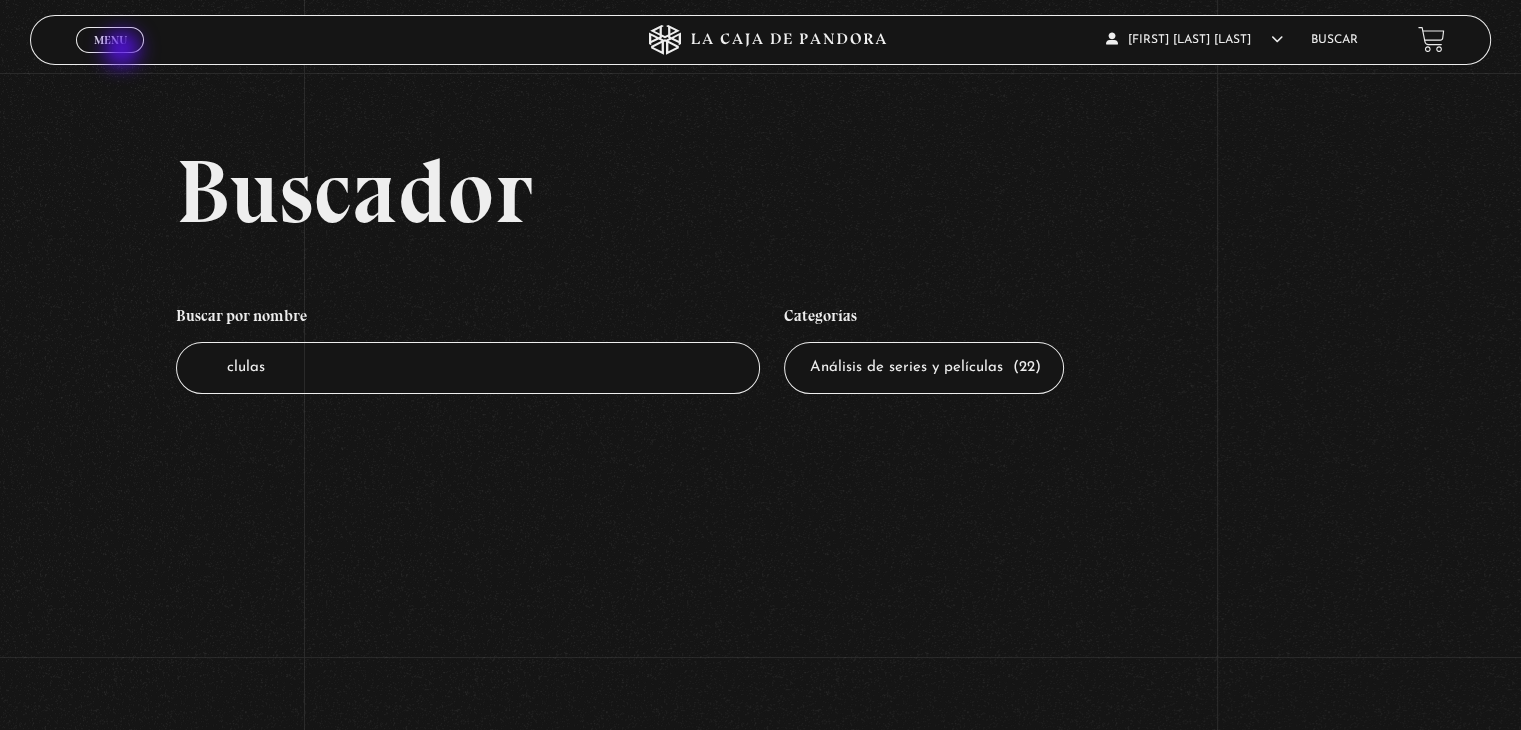 click on "Cerrar" at bounding box center (110, 57) 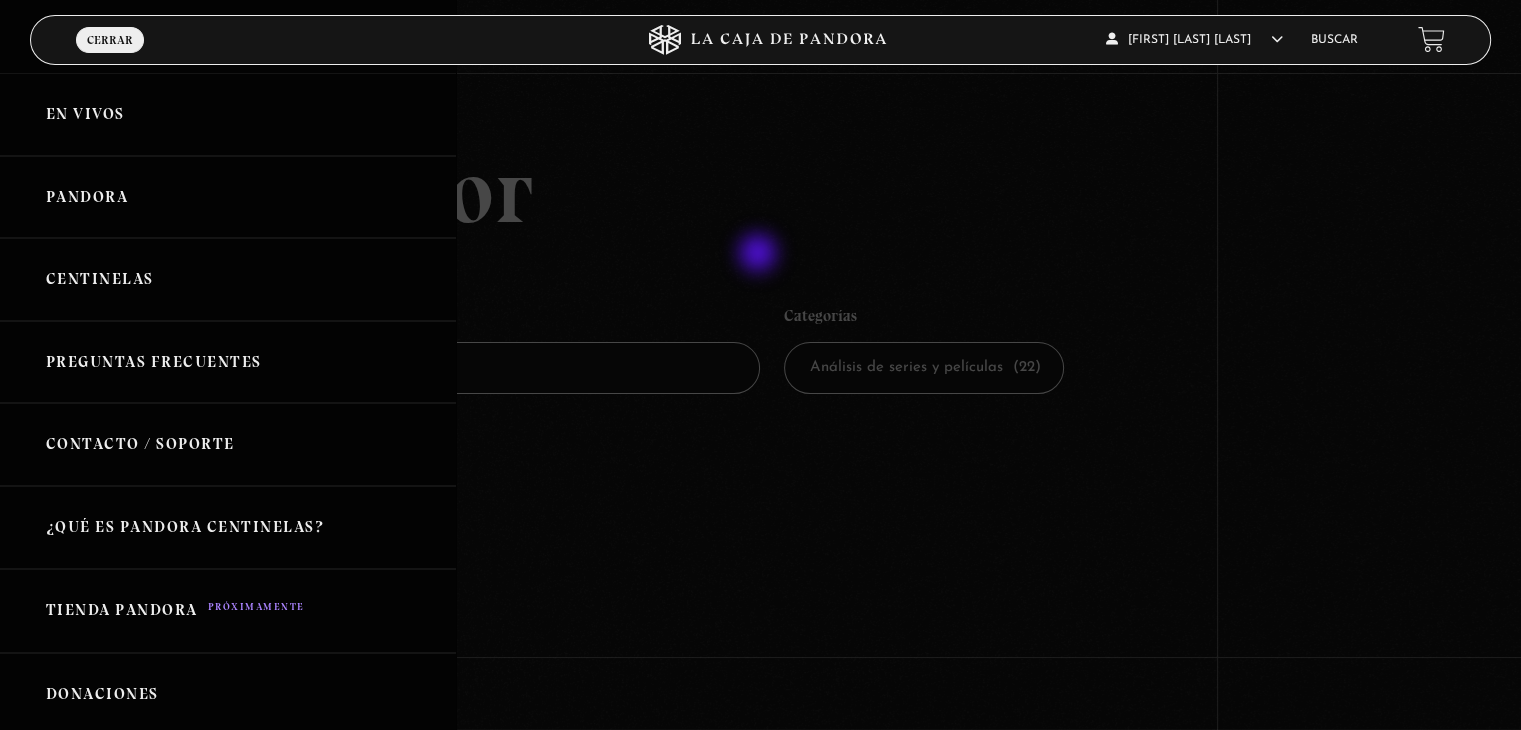 click at bounding box center [760, 365] 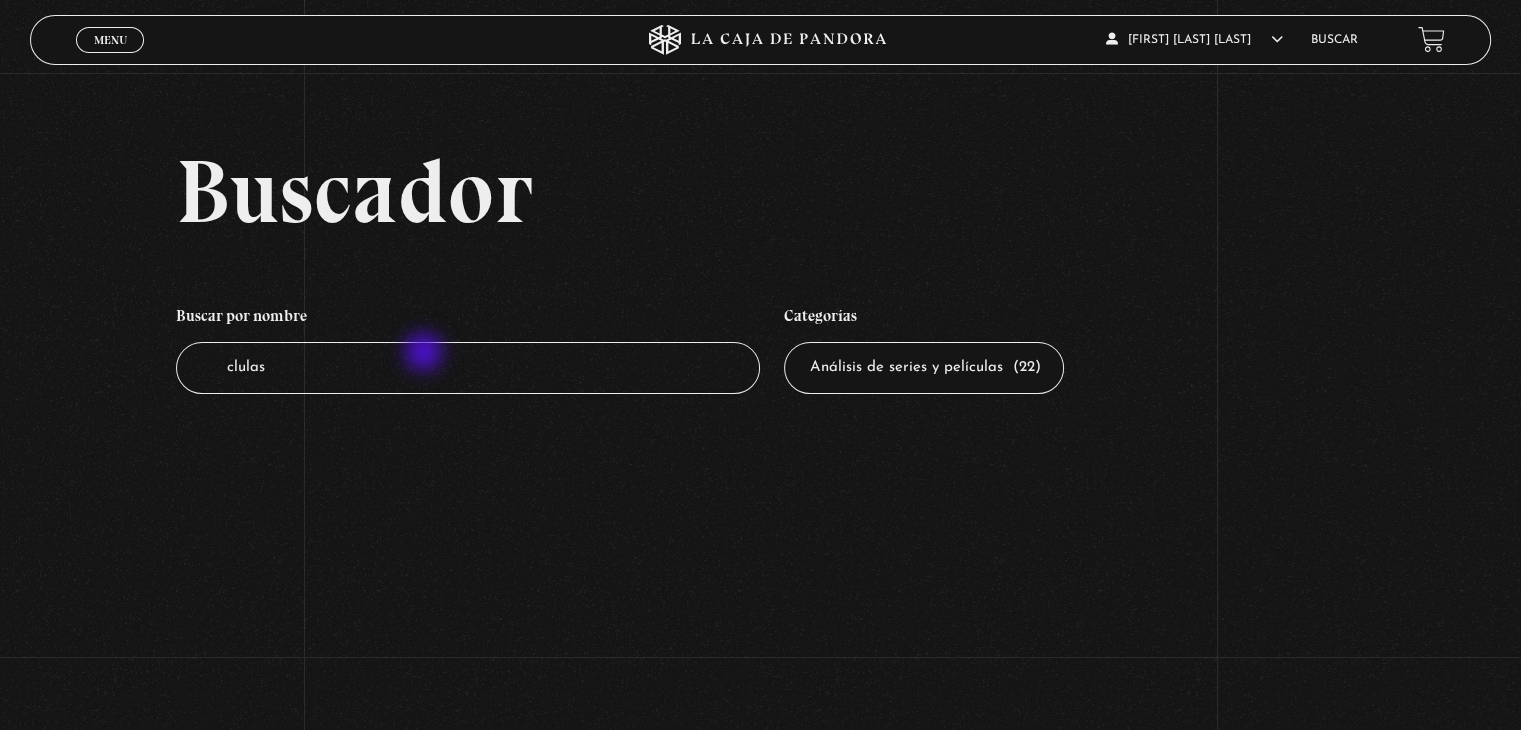 click on "clulas" at bounding box center [468, 368] 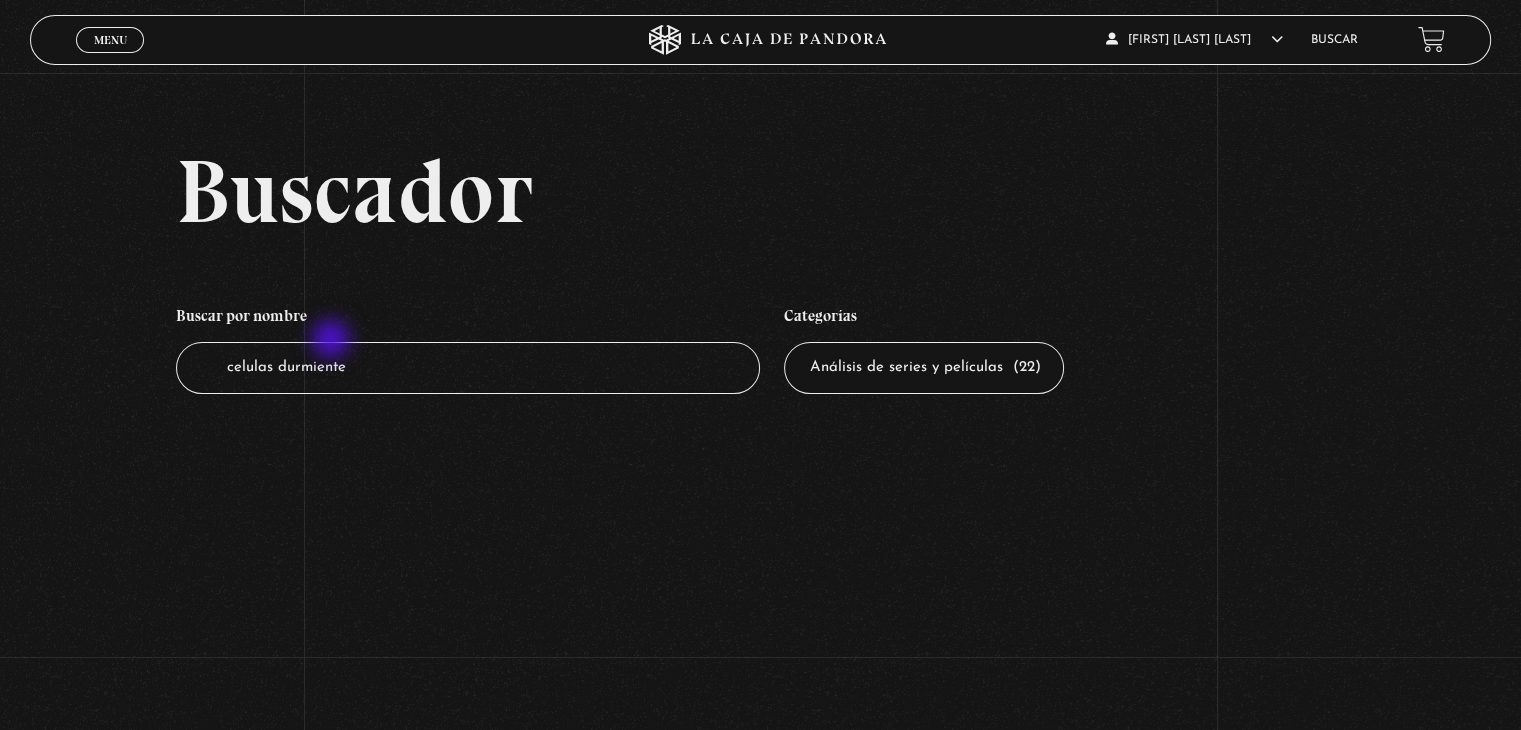 type on "celulas durmientes" 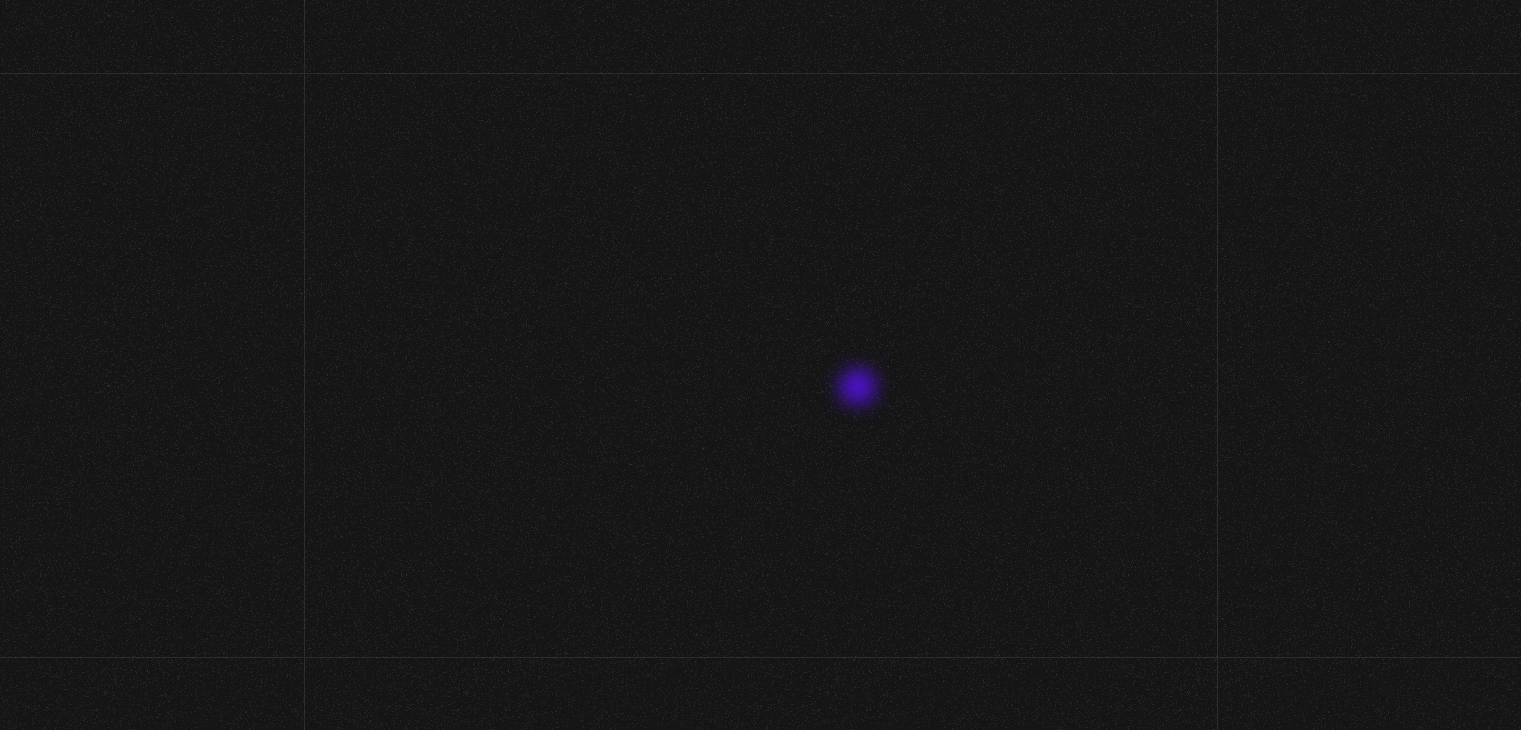 scroll, scrollTop: 0, scrollLeft: 0, axis: both 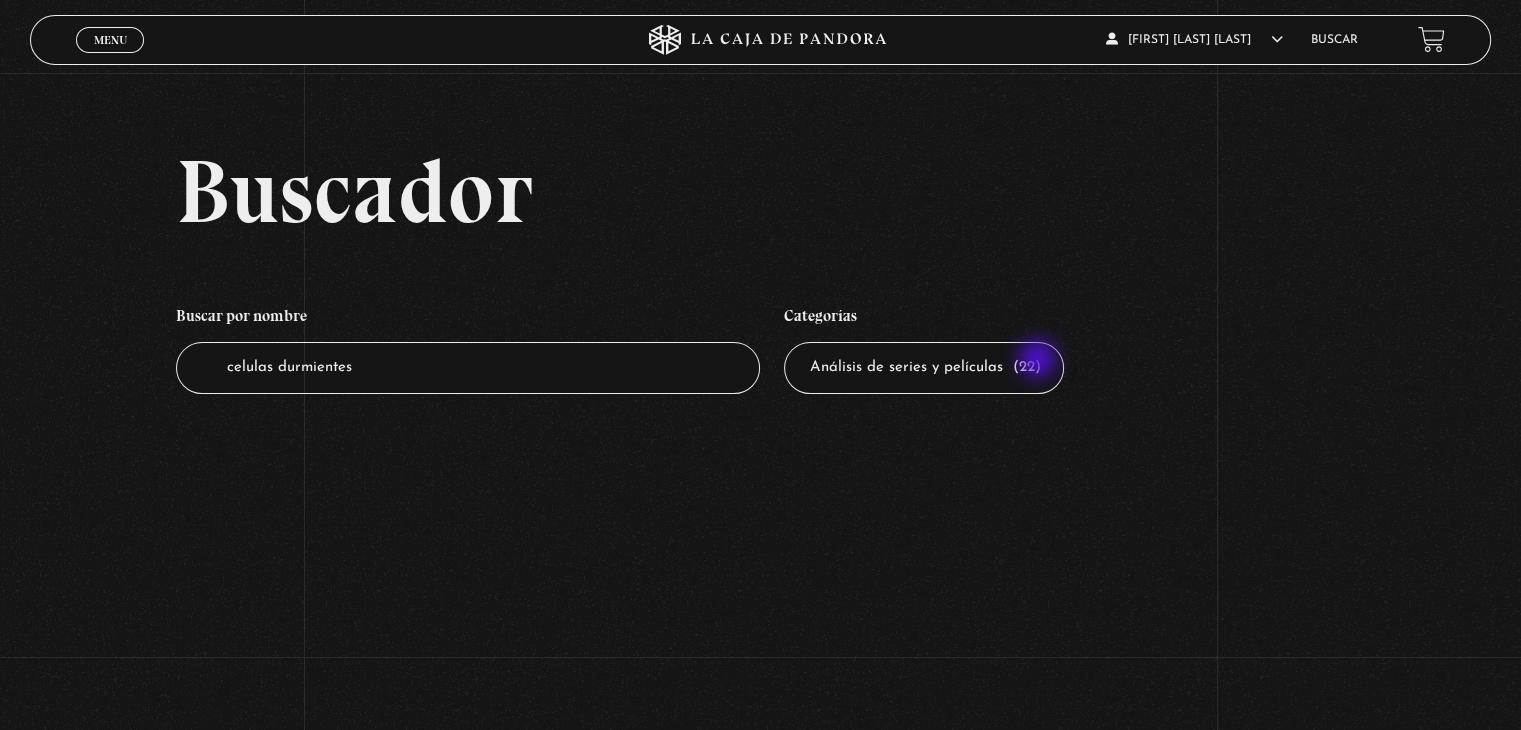 click on "Todas las categorías
11:11 Humanitario  (1)
Amo los Lunes  (2)
Análisis de series y películas  (22)
Asesinos Seriales  (2)
Centinelas  (113)
Charlas  (8)
Entrevistas  (7)
Hacktivismo  (5)
Mercado  (1)
Mundo Espiritual  (20)
Nuevo Orden Mundial NWO  (80)
Pandora Bio  (24)
Pandora Prepper  (23)
Pandora Tour  (3)
Paranormal  (11)
Pastelería  (1)
Peligros en la web  (4)
Regulares  (1)
Teorías de Conspiración  (7)" at bounding box center [924, 368] 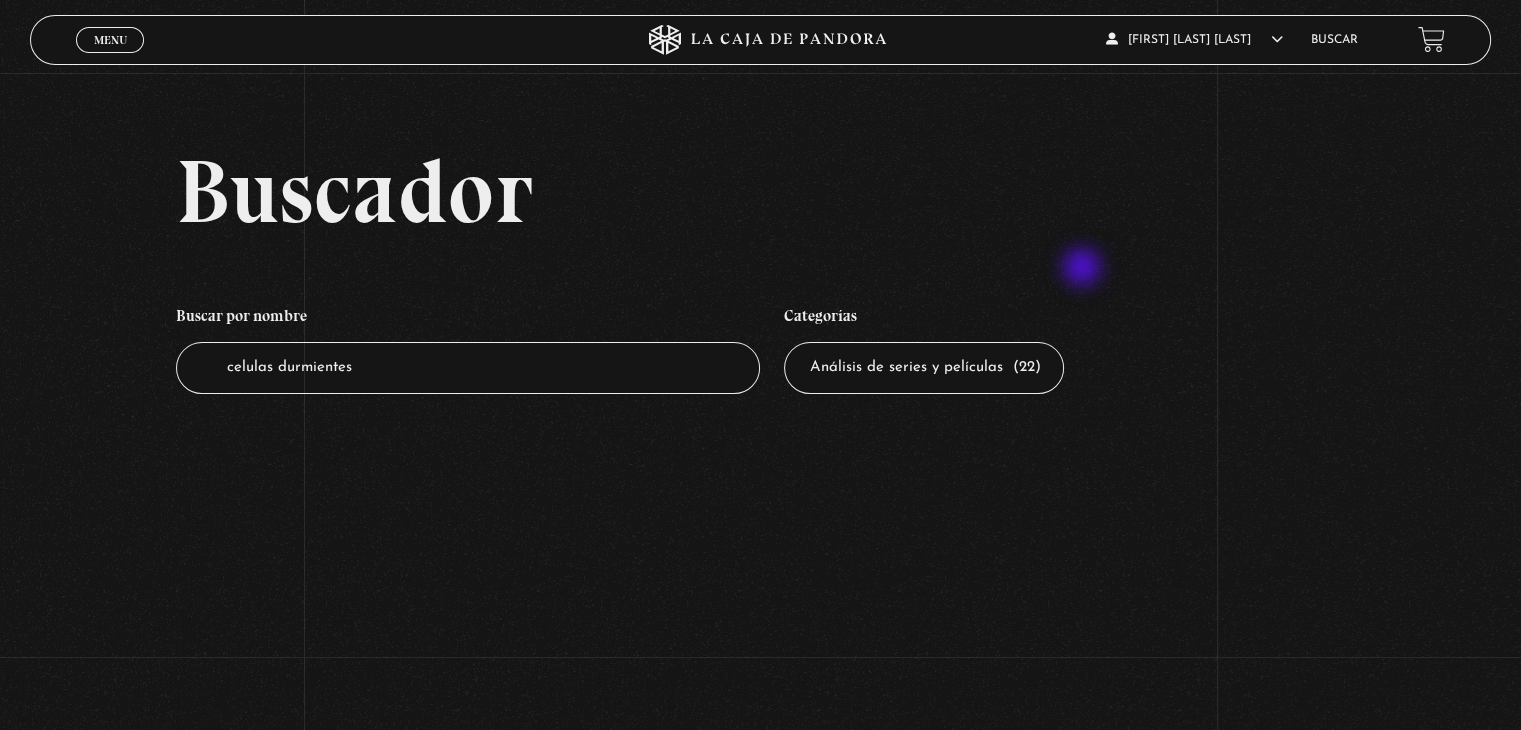 select 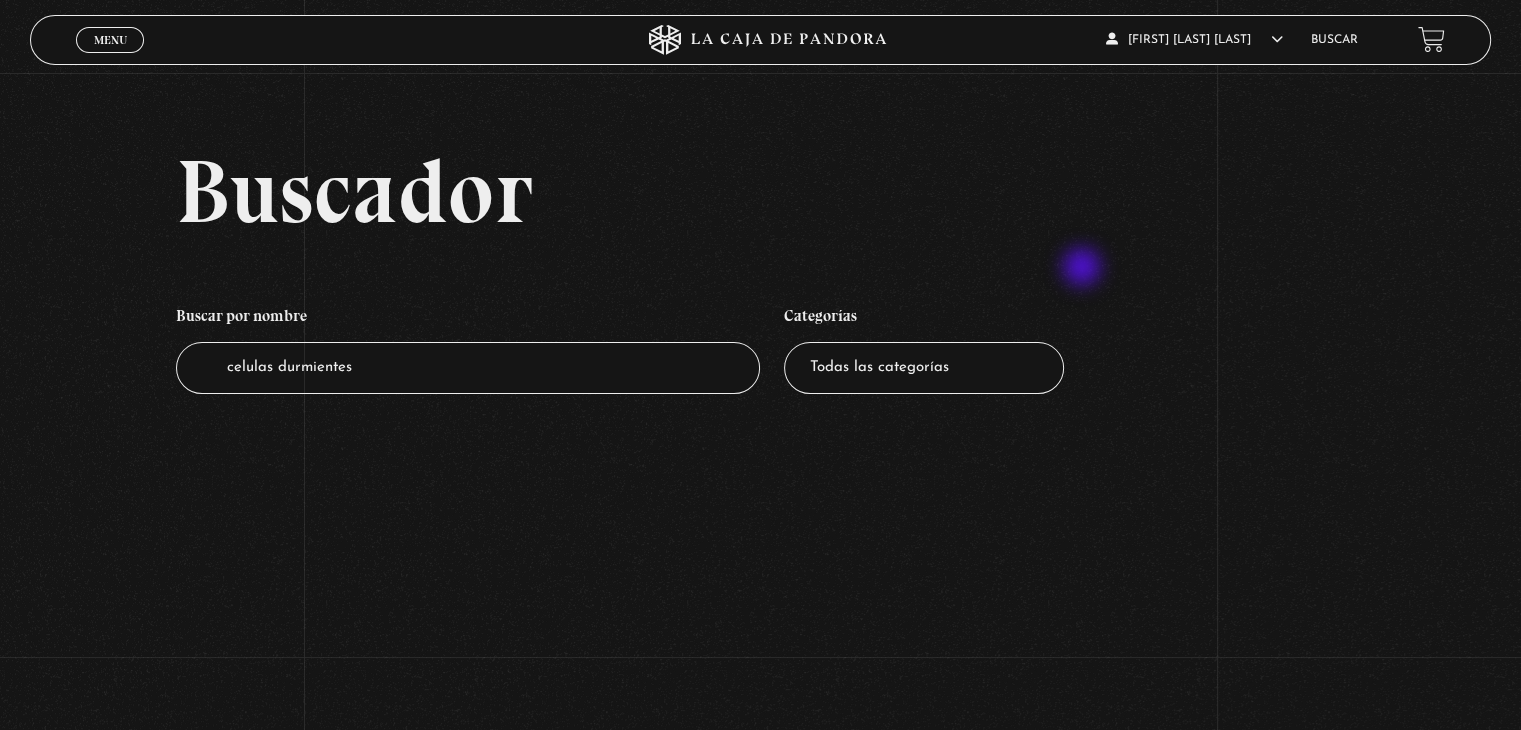 click on "Todas las categorías
11:11 Humanitario  (1)
Amo los Lunes  (2)
Análisis de series y películas  (22)
Asesinos Seriales  (2)
Centinelas  (113)
Charlas  (8)
Entrevistas  (7)
Hacktivismo  (5)
Mercado  (1)
Mundo Espiritual  (20)
Nuevo Orden Mundial NWO  (80)
Pandora Bio  (24)
Pandora Prepper  (23)
Pandora Tour  (3)
Paranormal  (11)
Pastelería  (1)
Peligros en la web  (4)
Regulares  (1)
Teorías de Conspiración  (7)" at bounding box center [924, 368] 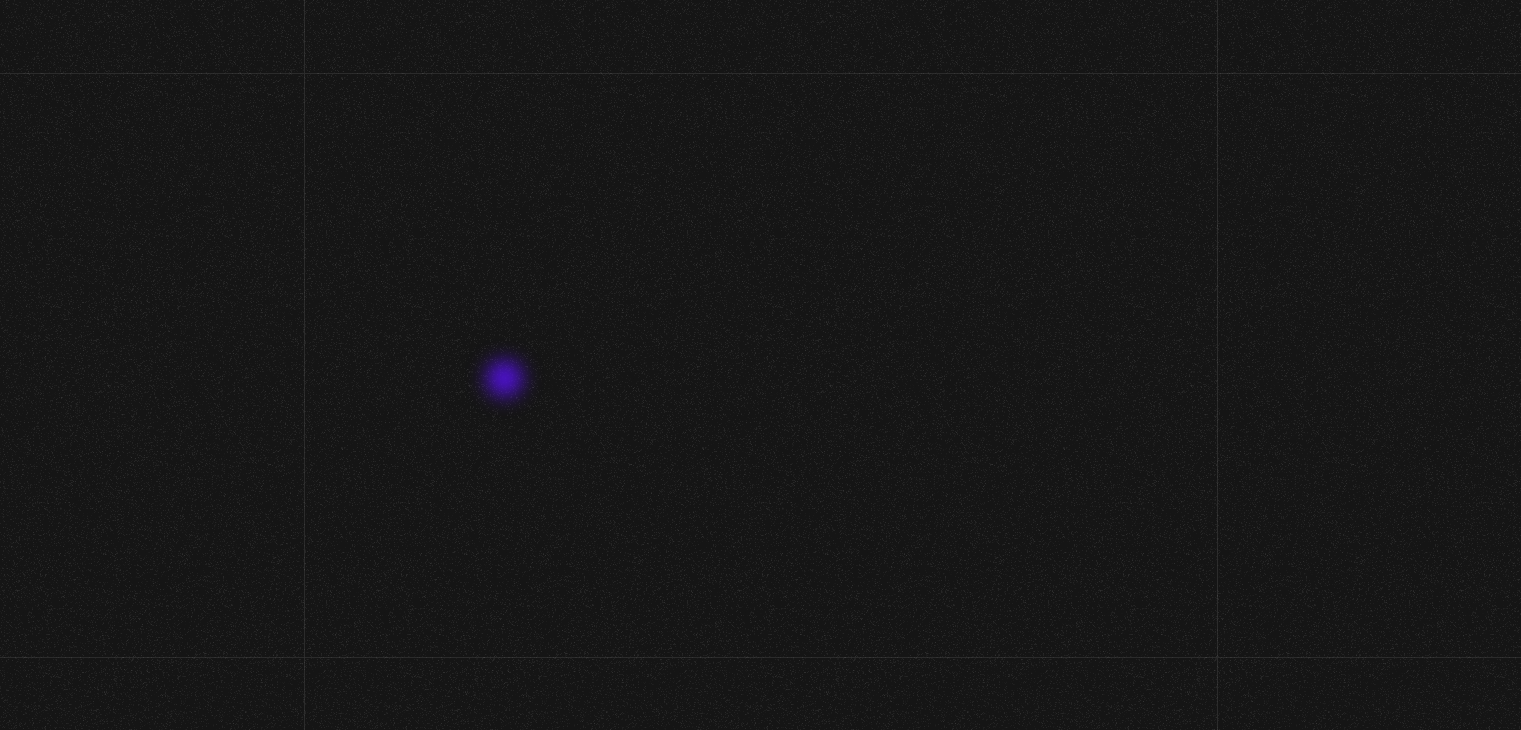 scroll, scrollTop: 0, scrollLeft: 0, axis: both 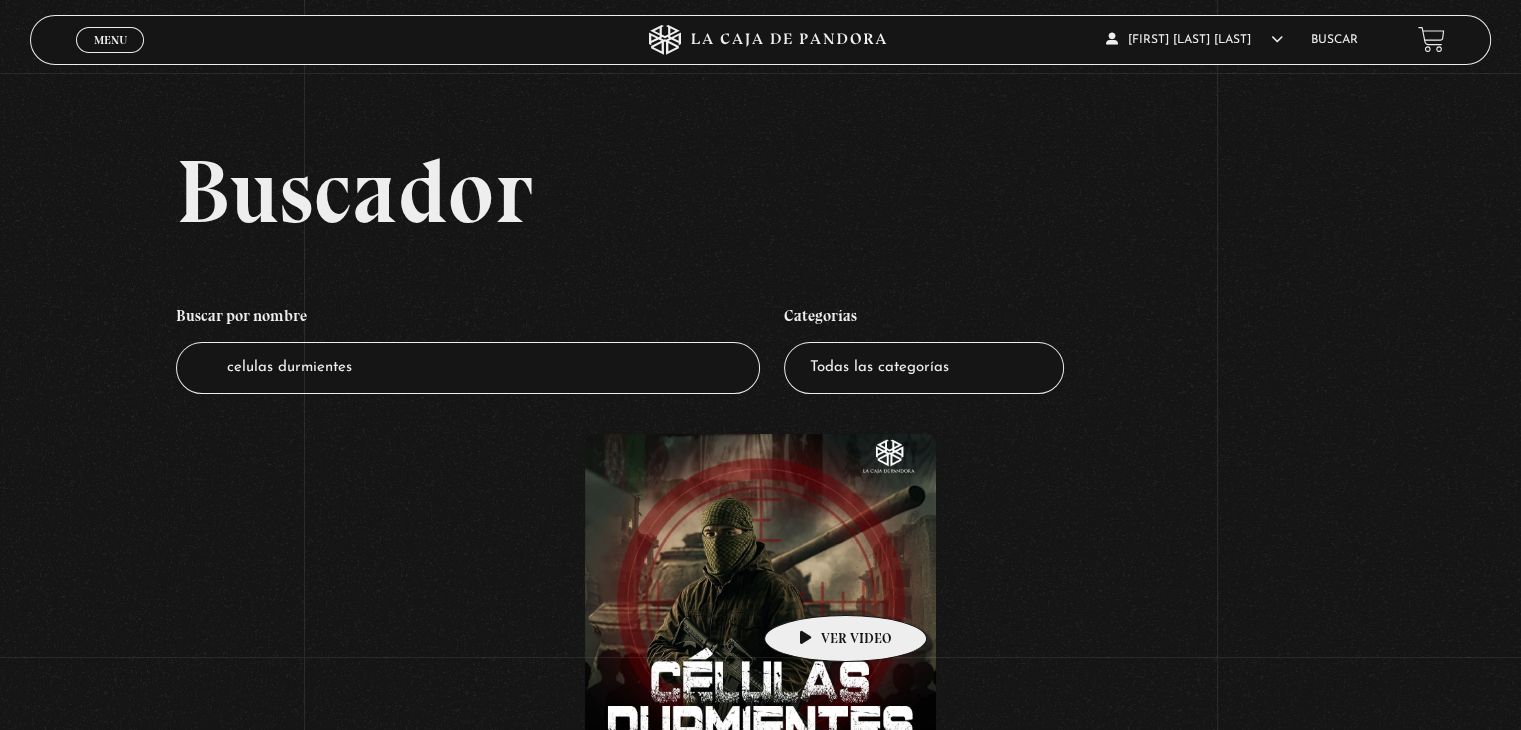 click at bounding box center [760, 614] 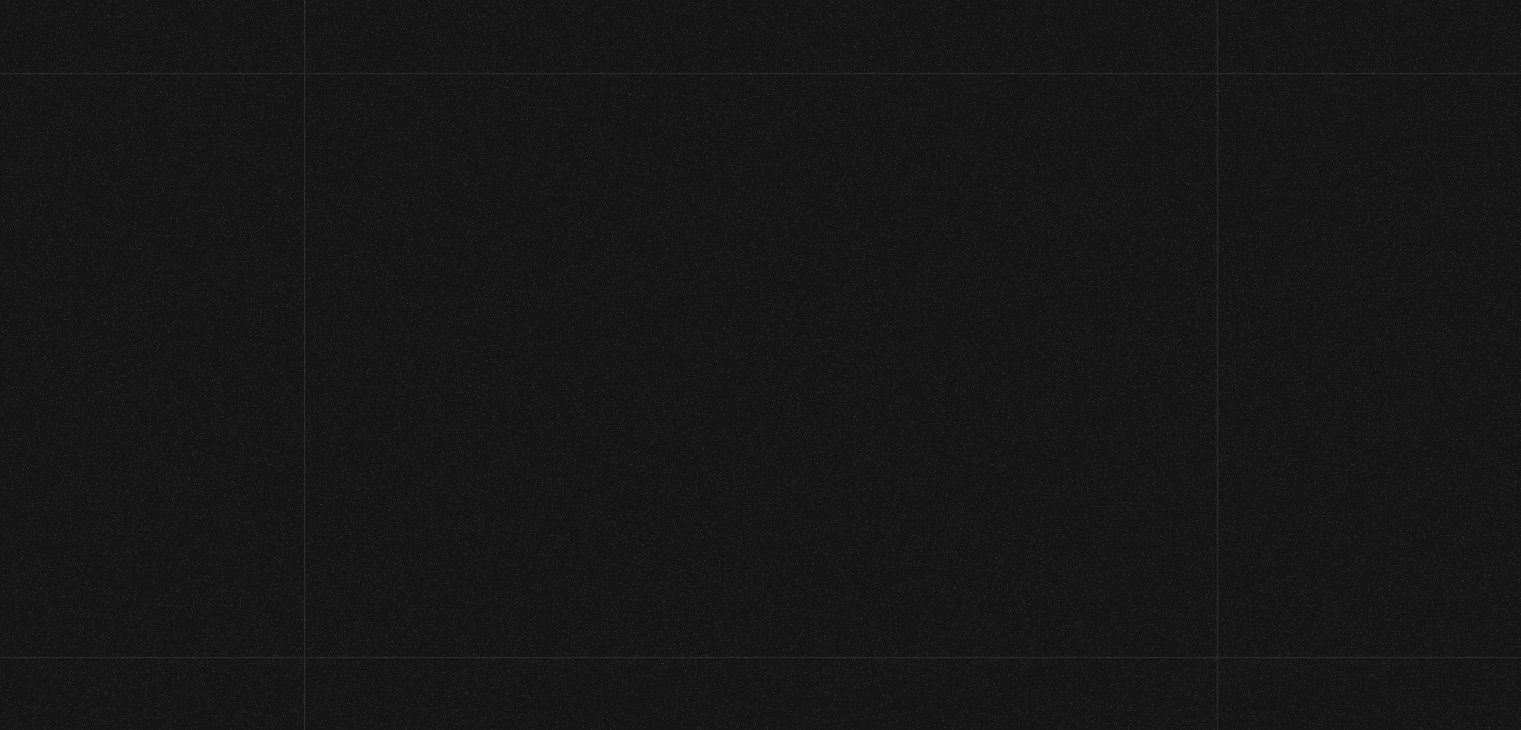 scroll, scrollTop: 0, scrollLeft: 0, axis: both 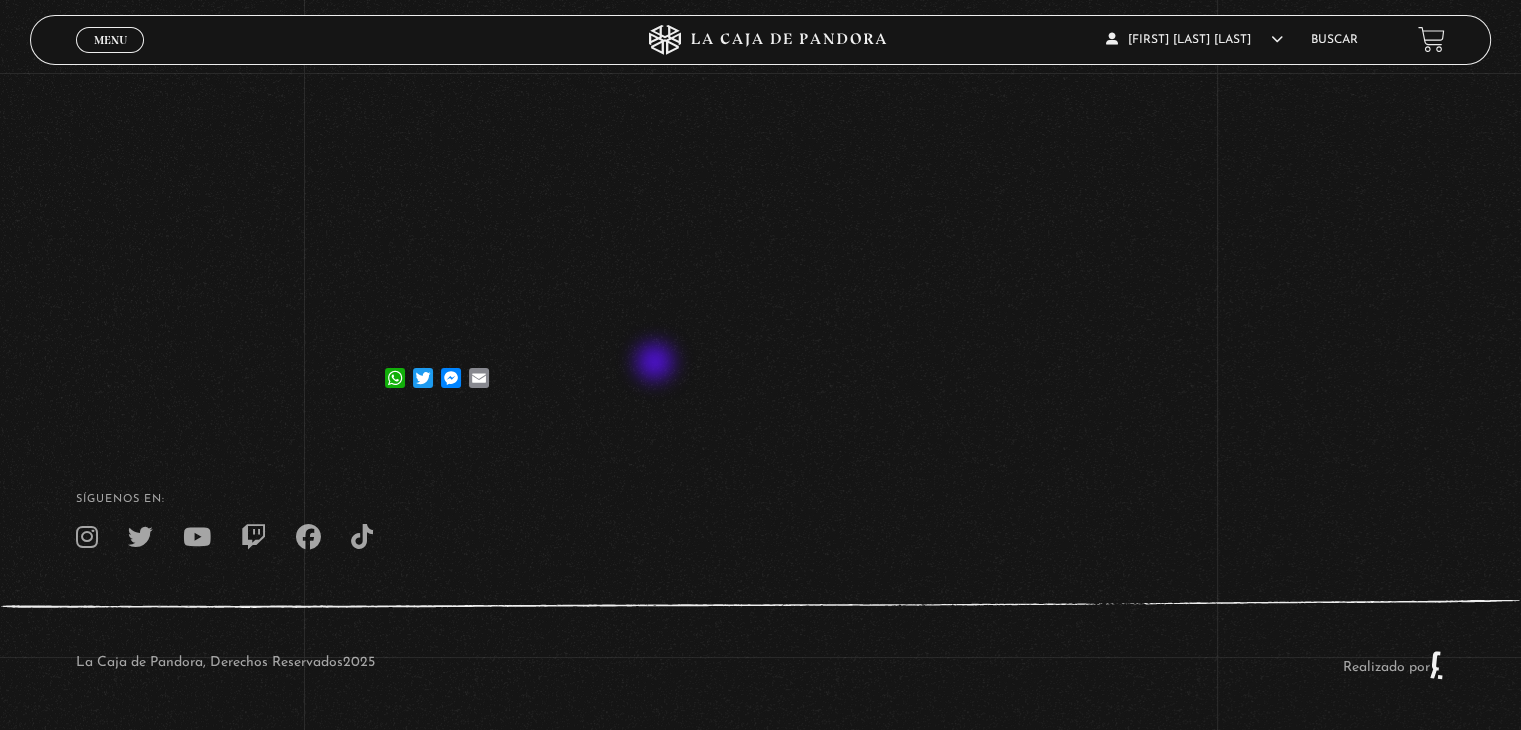 click on "[APP] [APP] [APP] [EMAIL]" at bounding box center (760, 368) 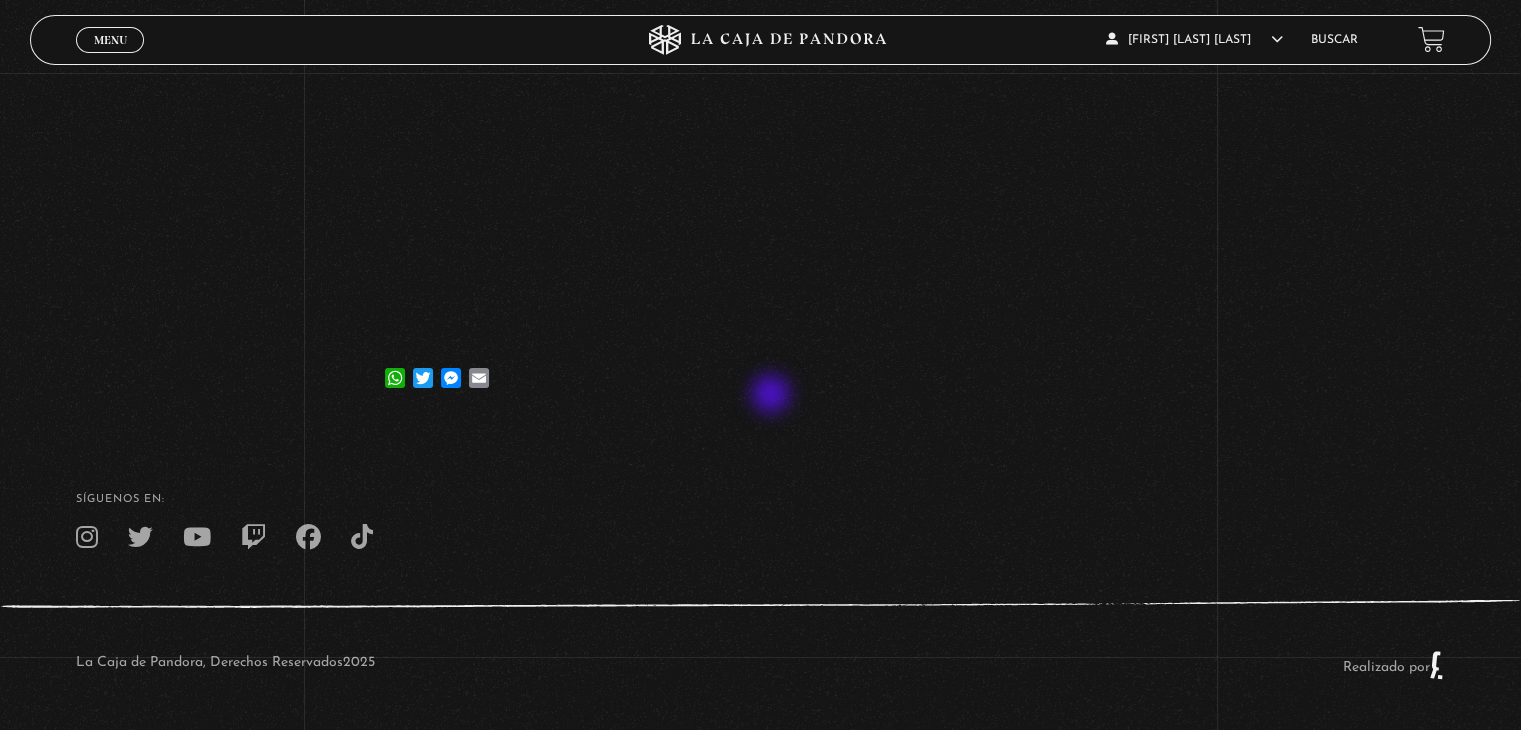 click on "[DATE]
Células Durmientes
[APP] [APP] [APP] [EMAIL]" at bounding box center [760, 27] 